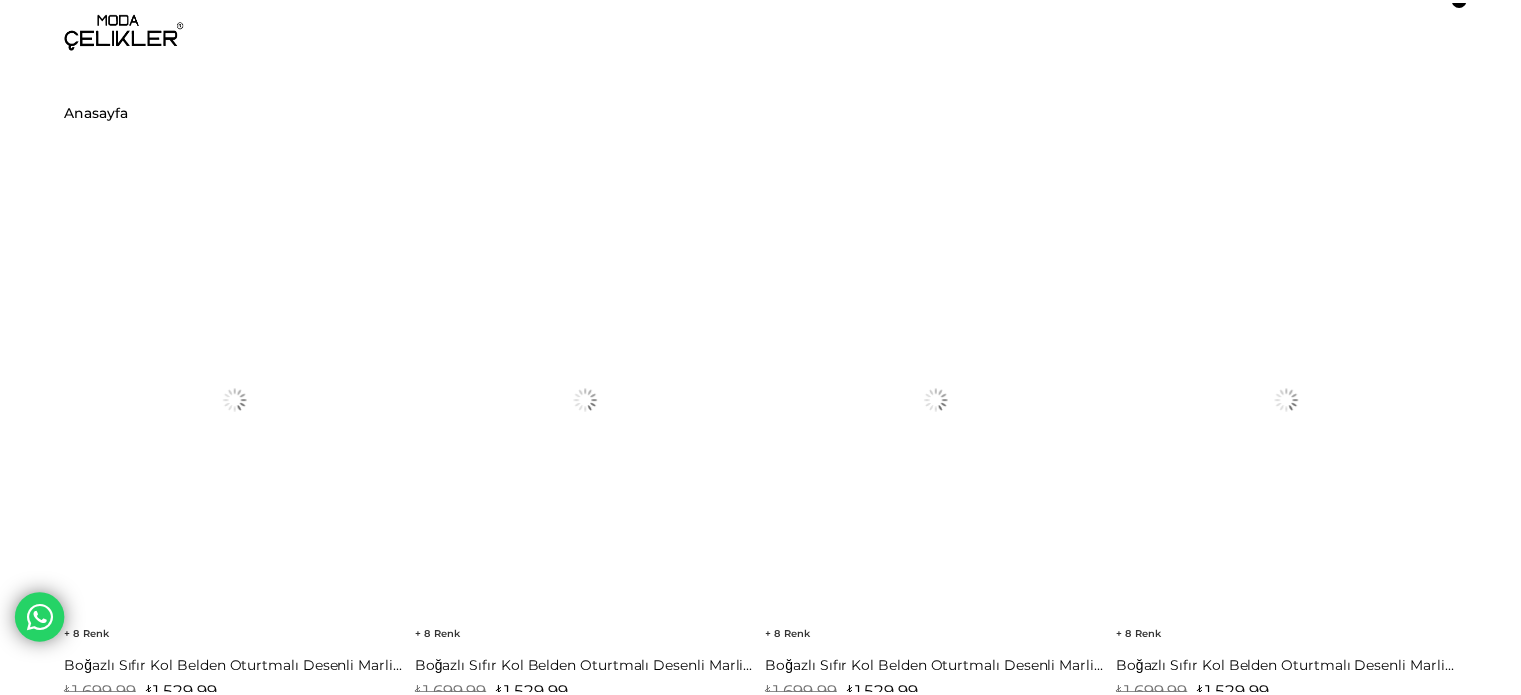 scroll, scrollTop: 0, scrollLeft: 0, axis: both 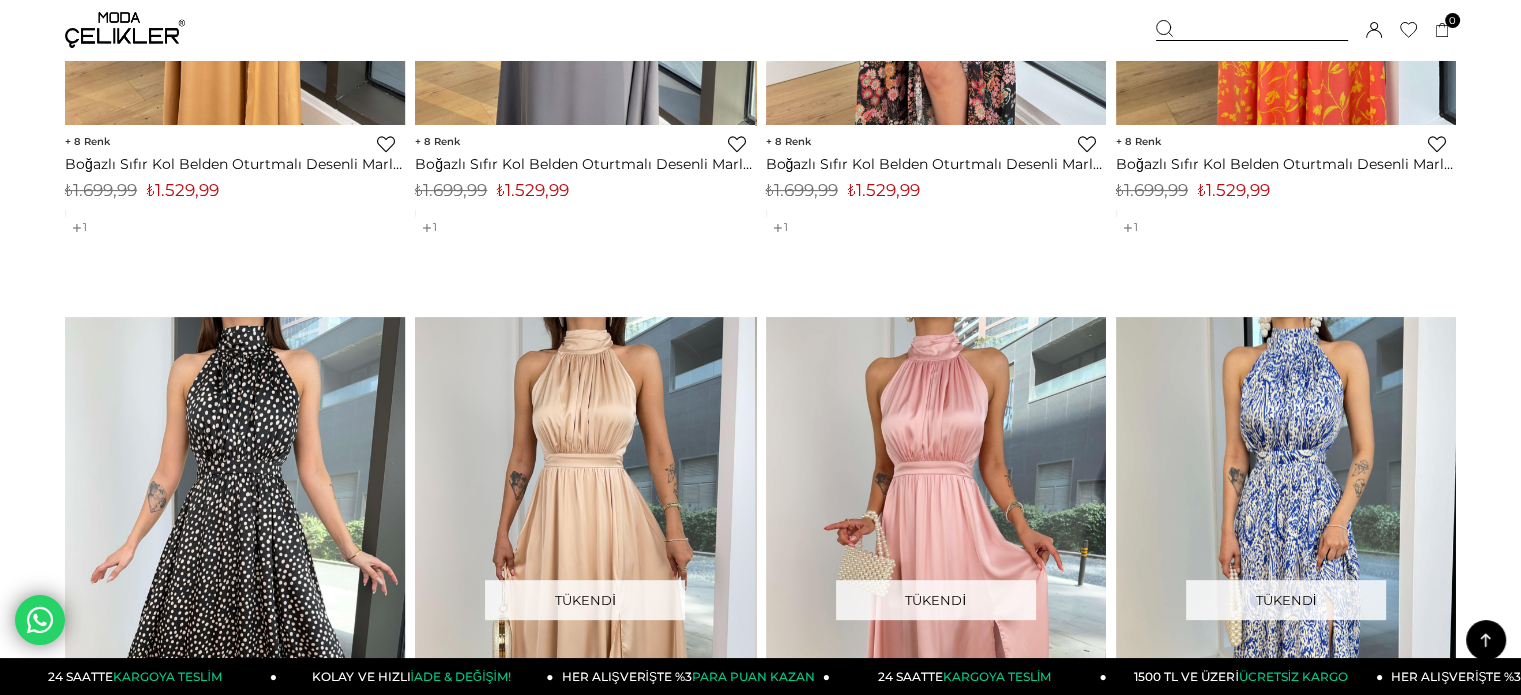 click at bounding box center (1252, 30) 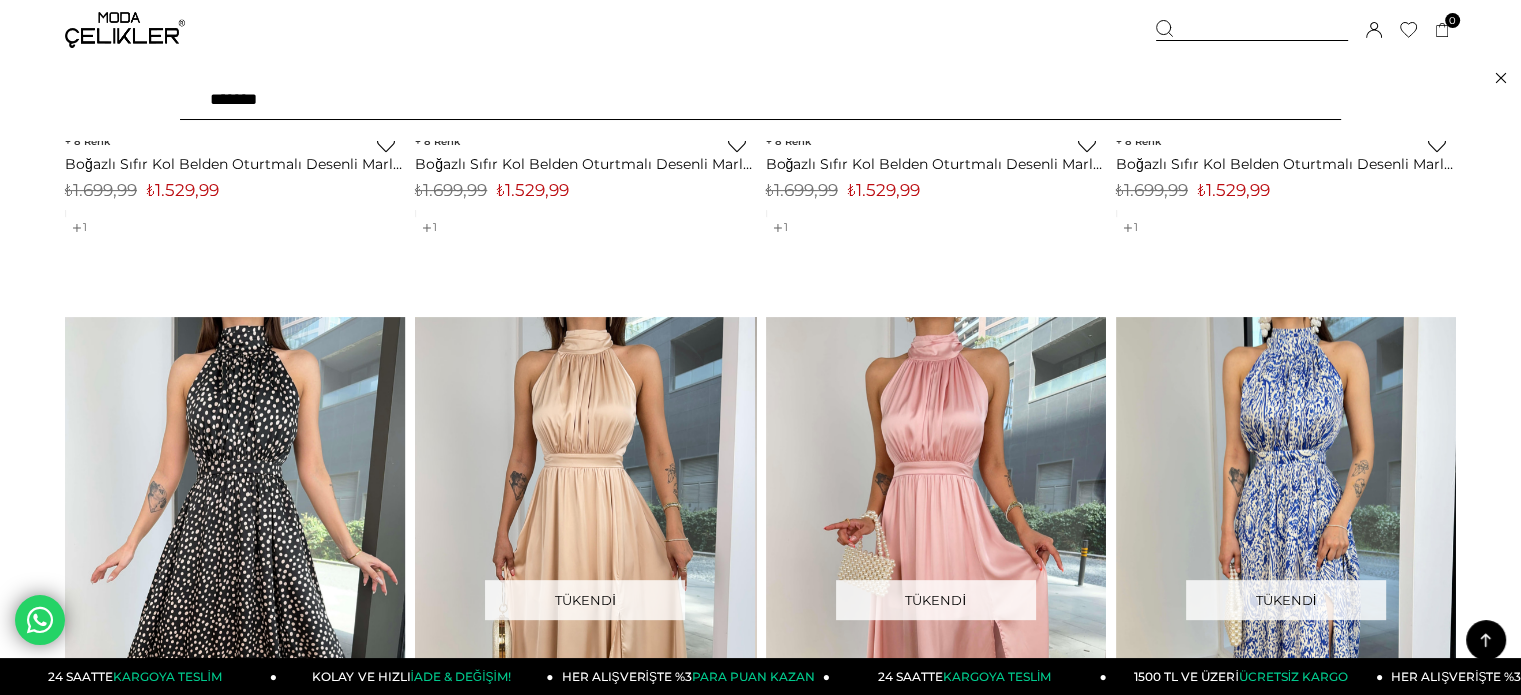 click on "******" at bounding box center [760, 100] 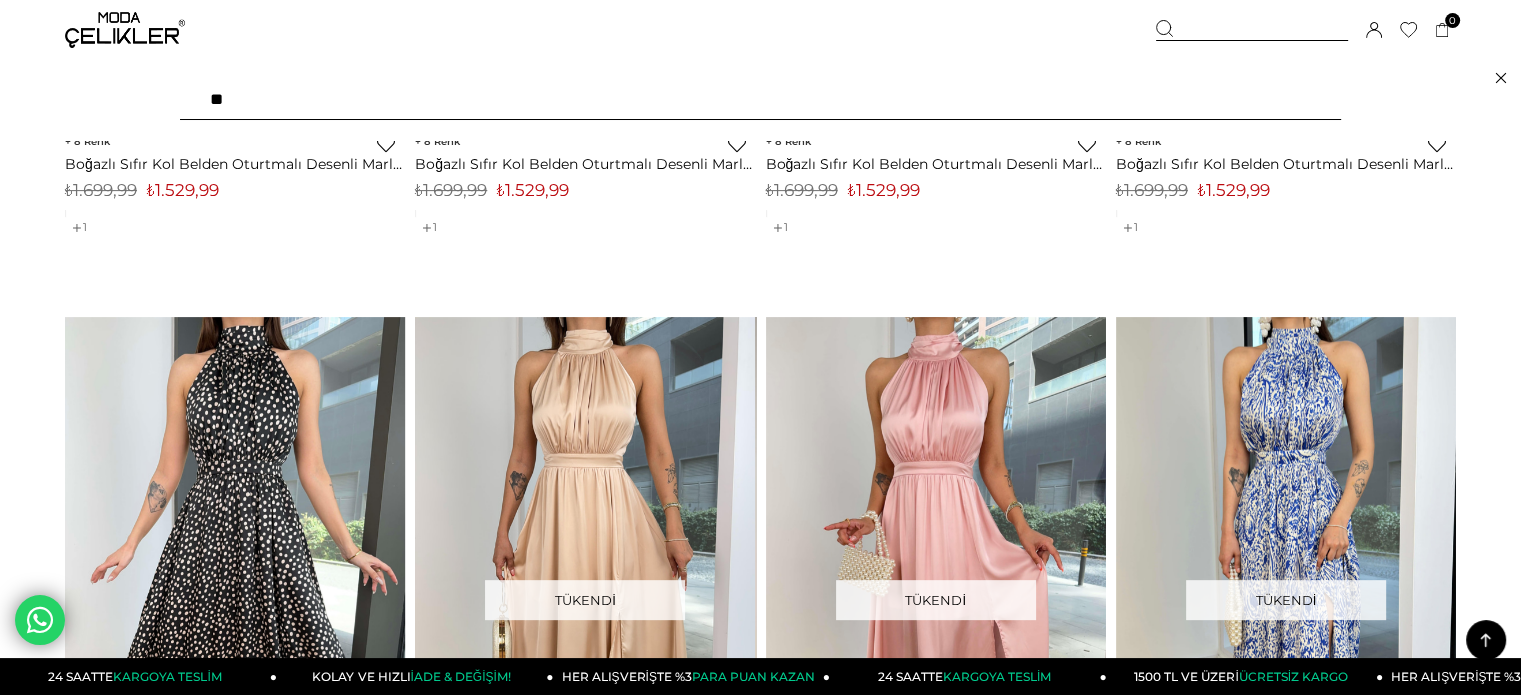 type on "*" 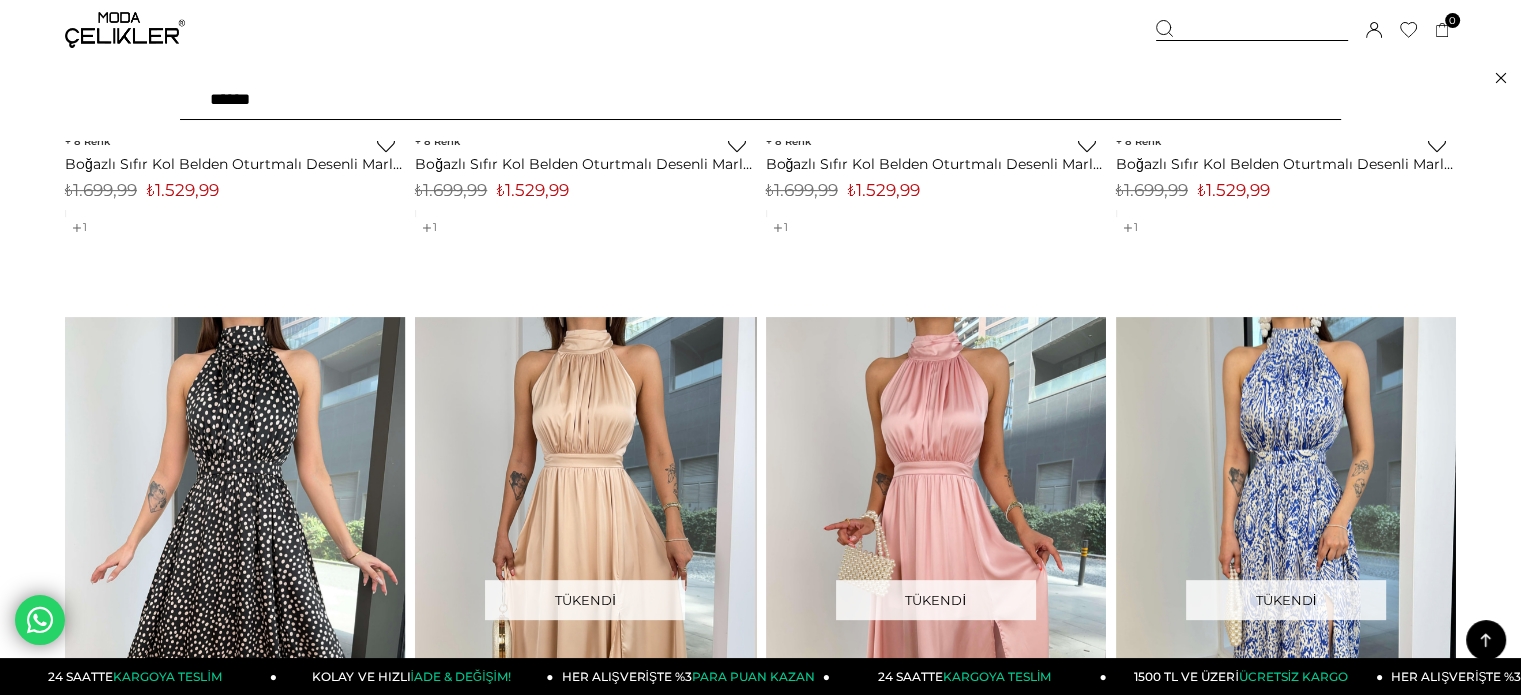type on "*******" 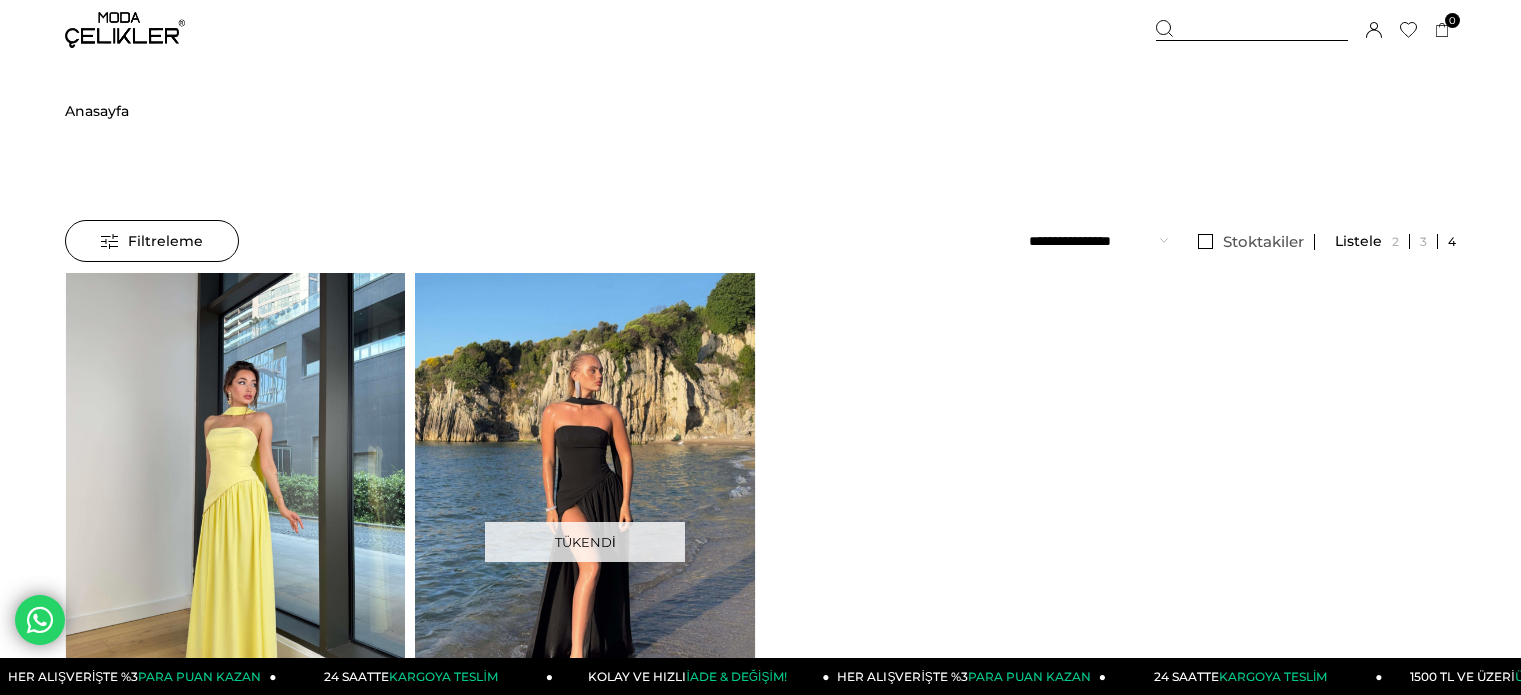 scroll, scrollTop: 0, scrollLeft: 0, axis: both 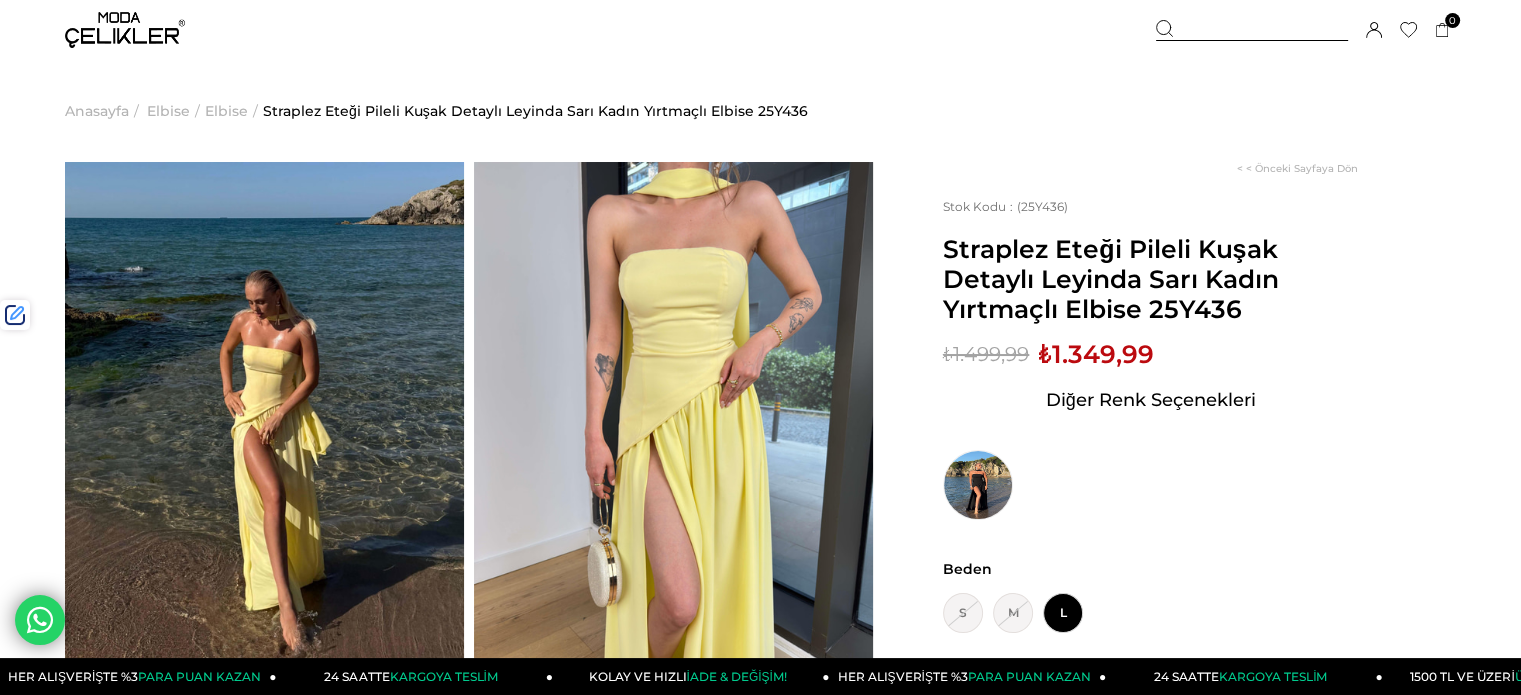 click on "Straplez Eteği Pileli Kuşak Detaylı Leyinda Sarı Kadın Yırtmaçlı Elbise 25Y436" at bounding box center [1150, 279] 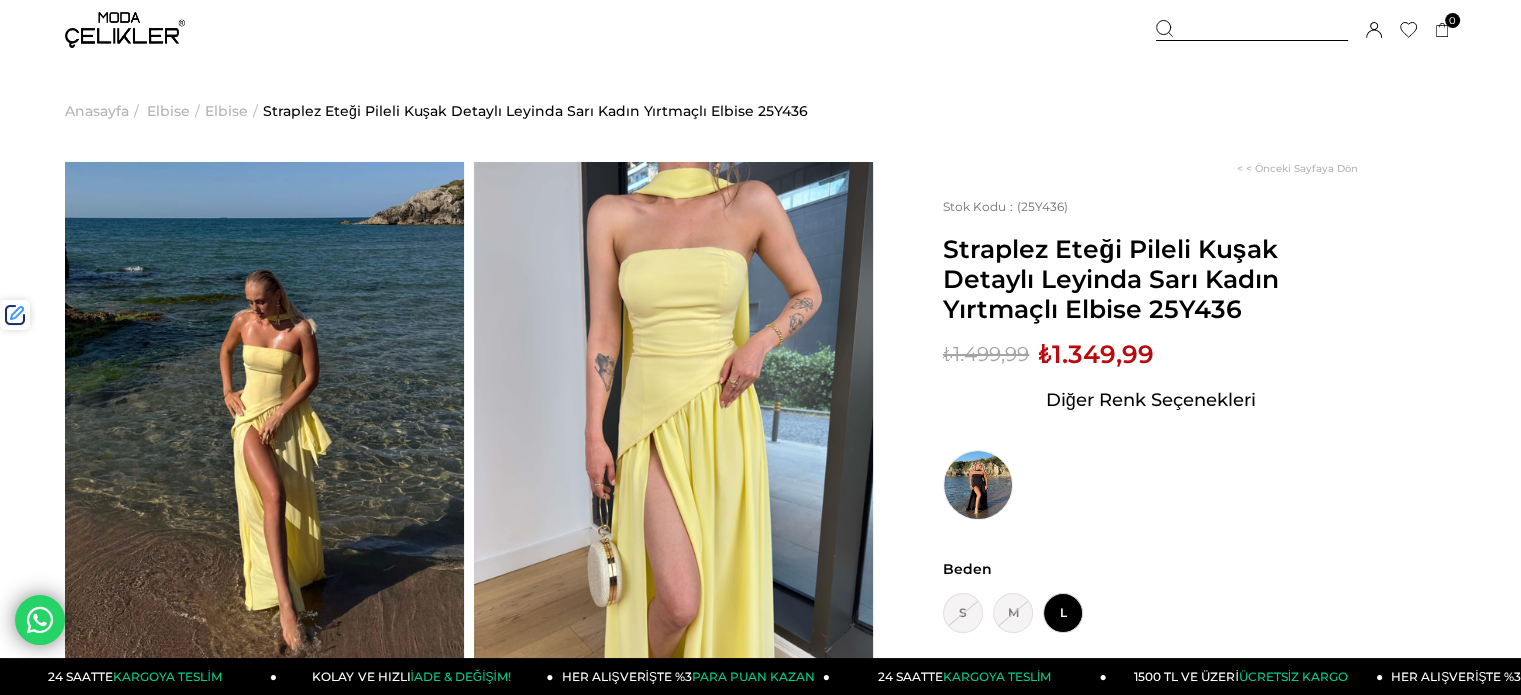 click at bounding box center (1252, 30) 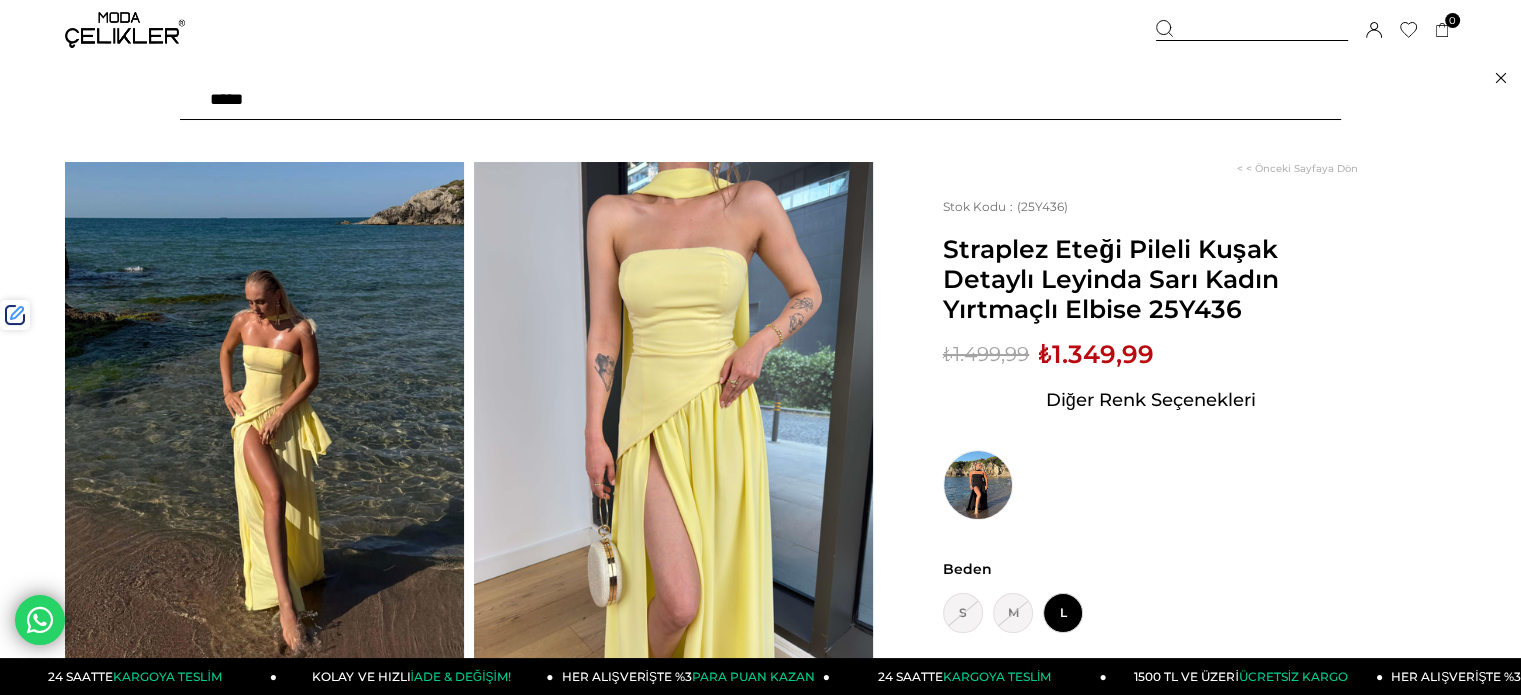 click at bounding box center (760, 100) 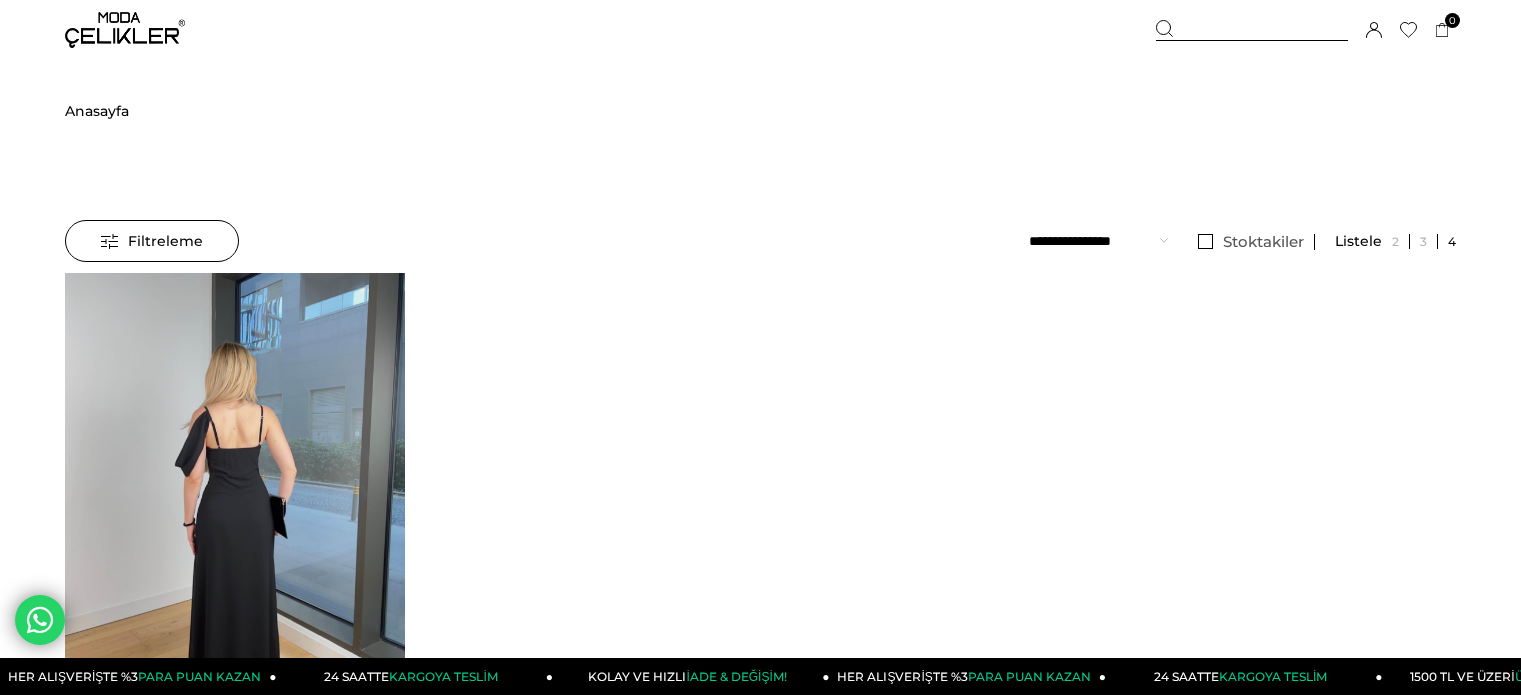 click at bounding box center (235, 499) 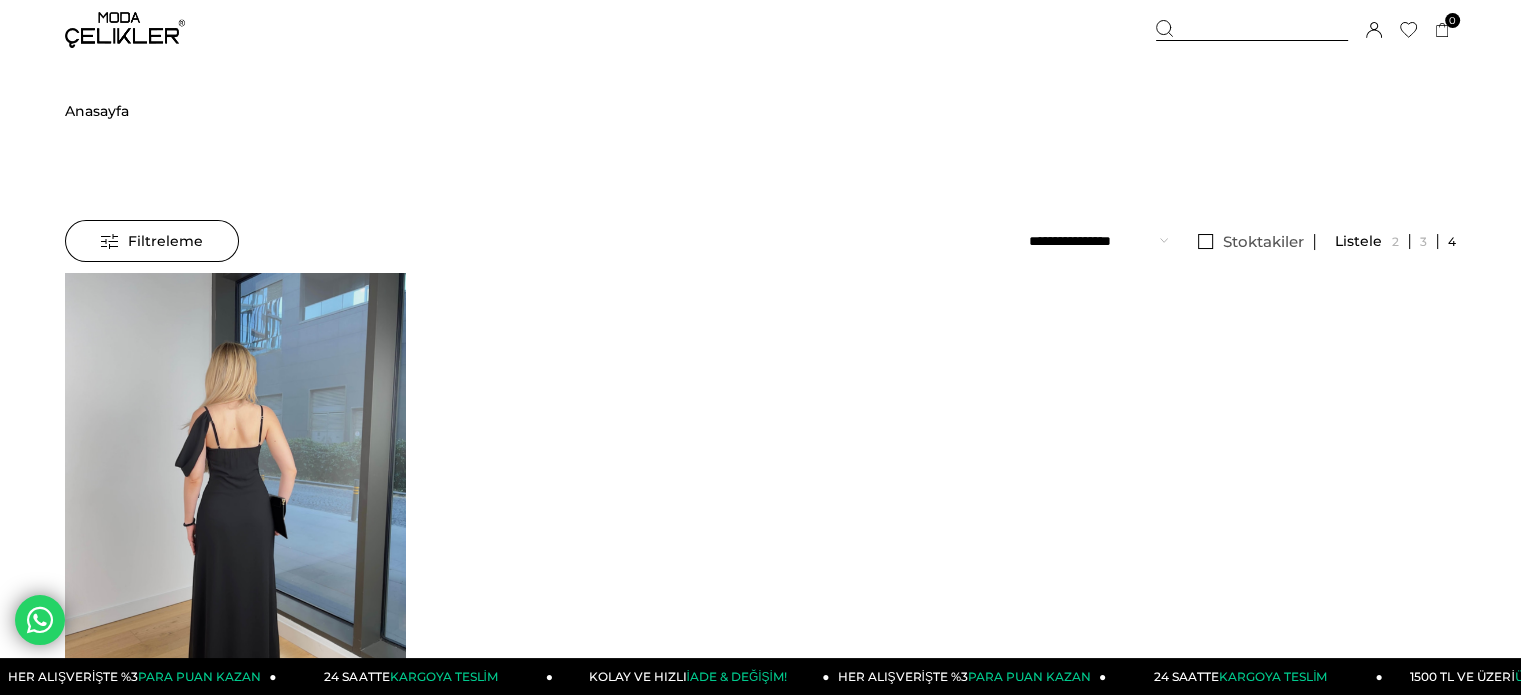 drag, startPoint x: 0, startPoint y: 0, endPoint x: 323, endPoint y: 387, distance: 504.08133 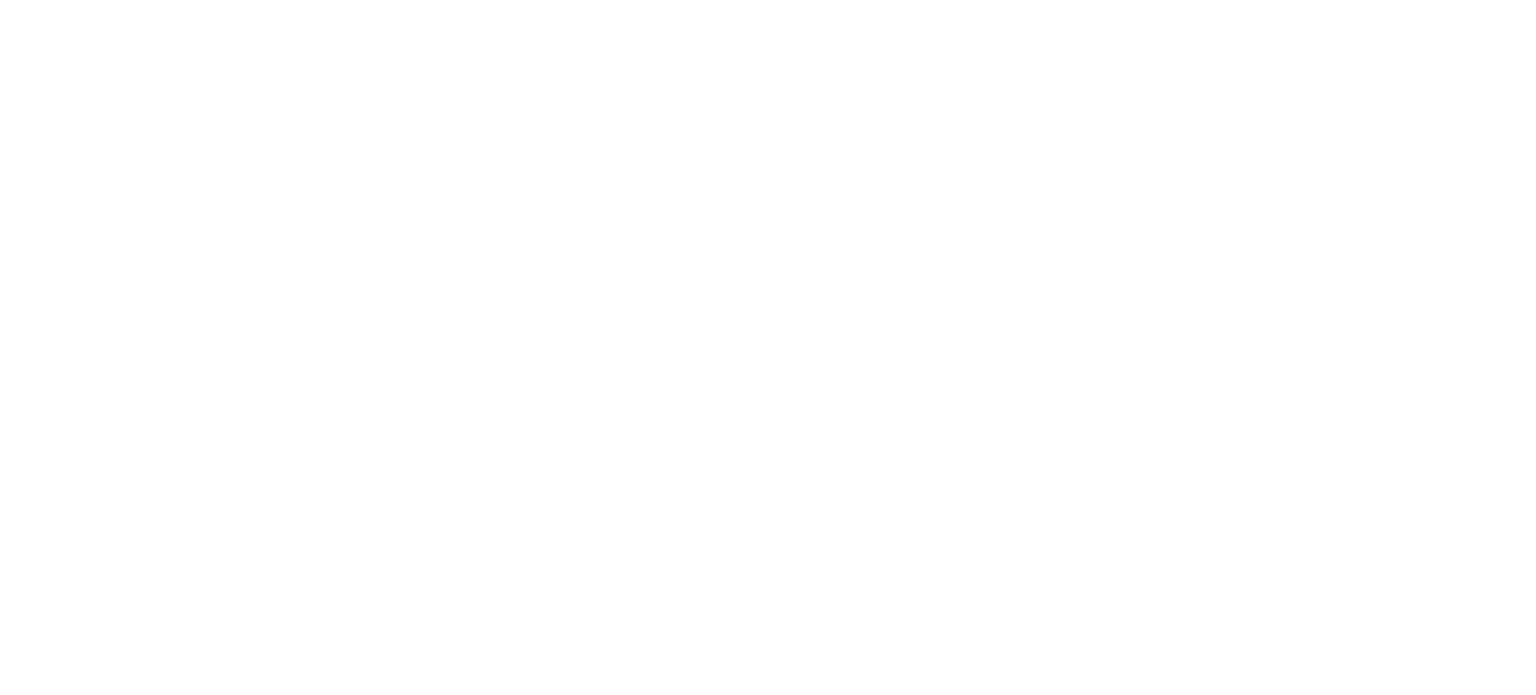 scroll, scrollTop: 0, scrollLeft: 0, axis: both 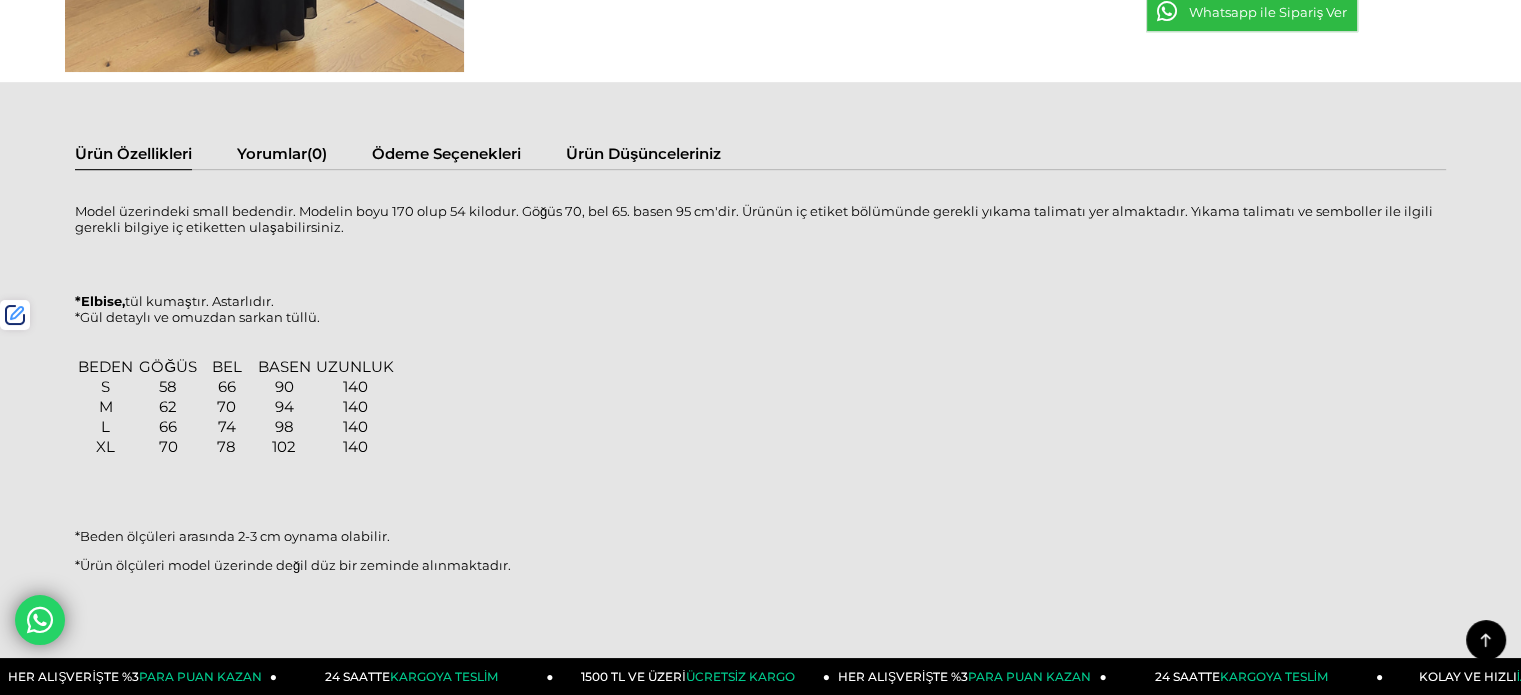 click on "*Ürün ölçüleri model üzerinde değil düz bir zeminde alınmaktadır." at bounding box center (760, 565) 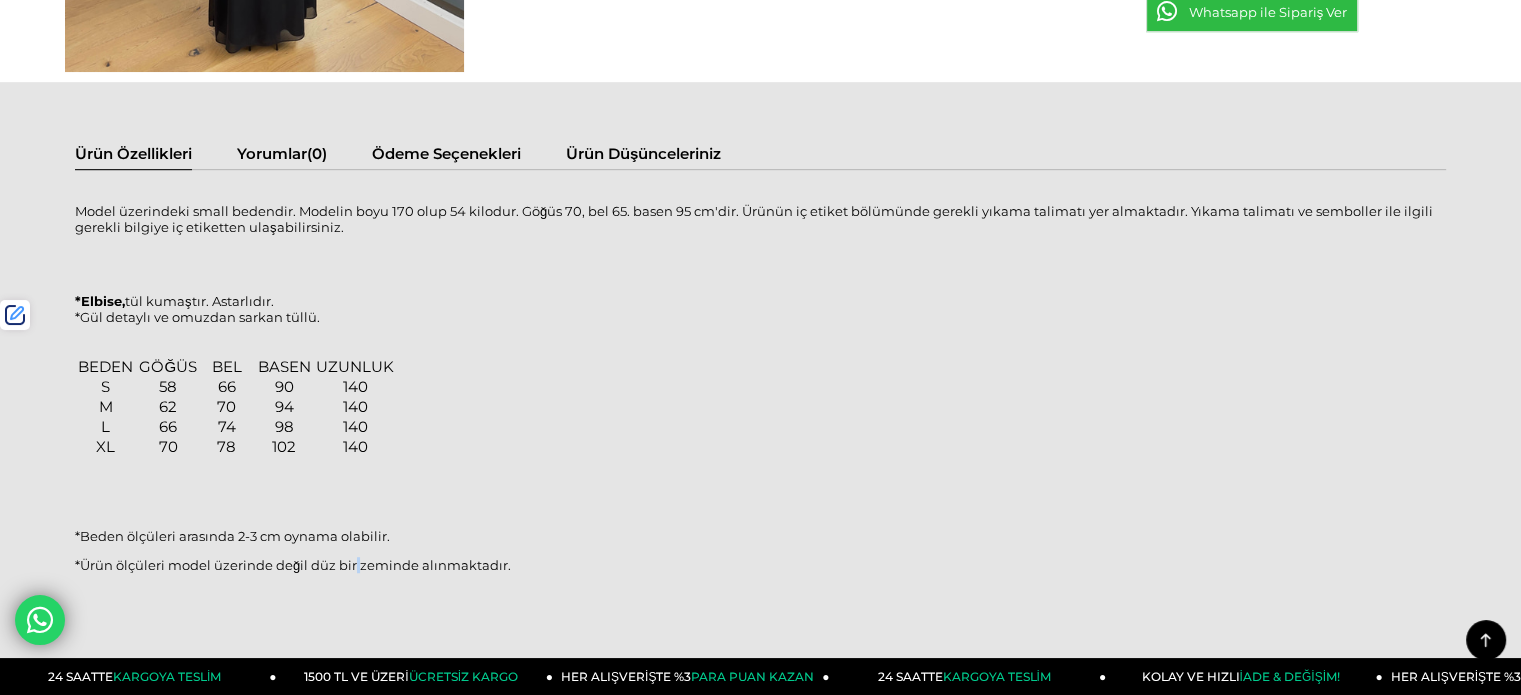 click on "*Ürün ölçüleri model üzerinde değil düz bir zeminde alınmaktadır." at bounding box center [760, 565] 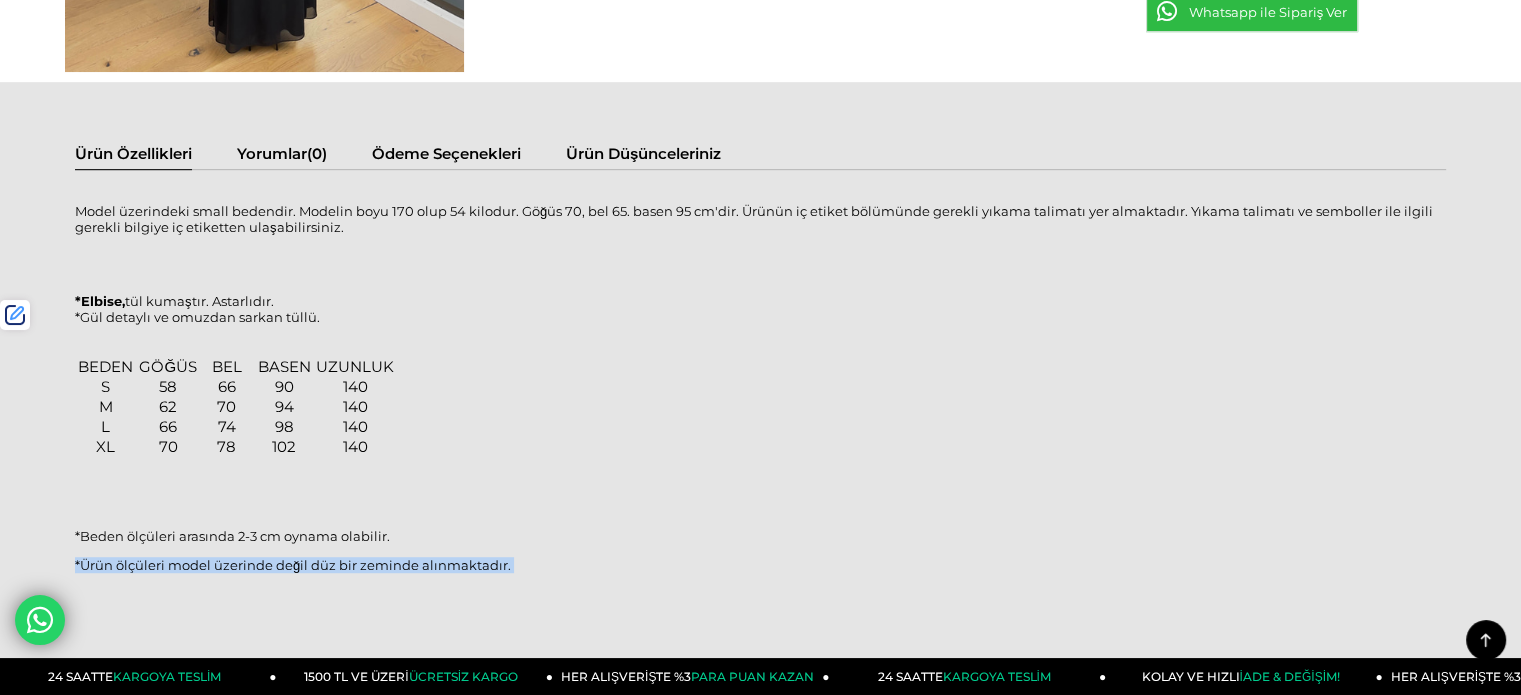 click on "*Ürün ölçüleri model üzerinde değil düz bir zeminde alınmaktadır." at bounding box center (760, 565) 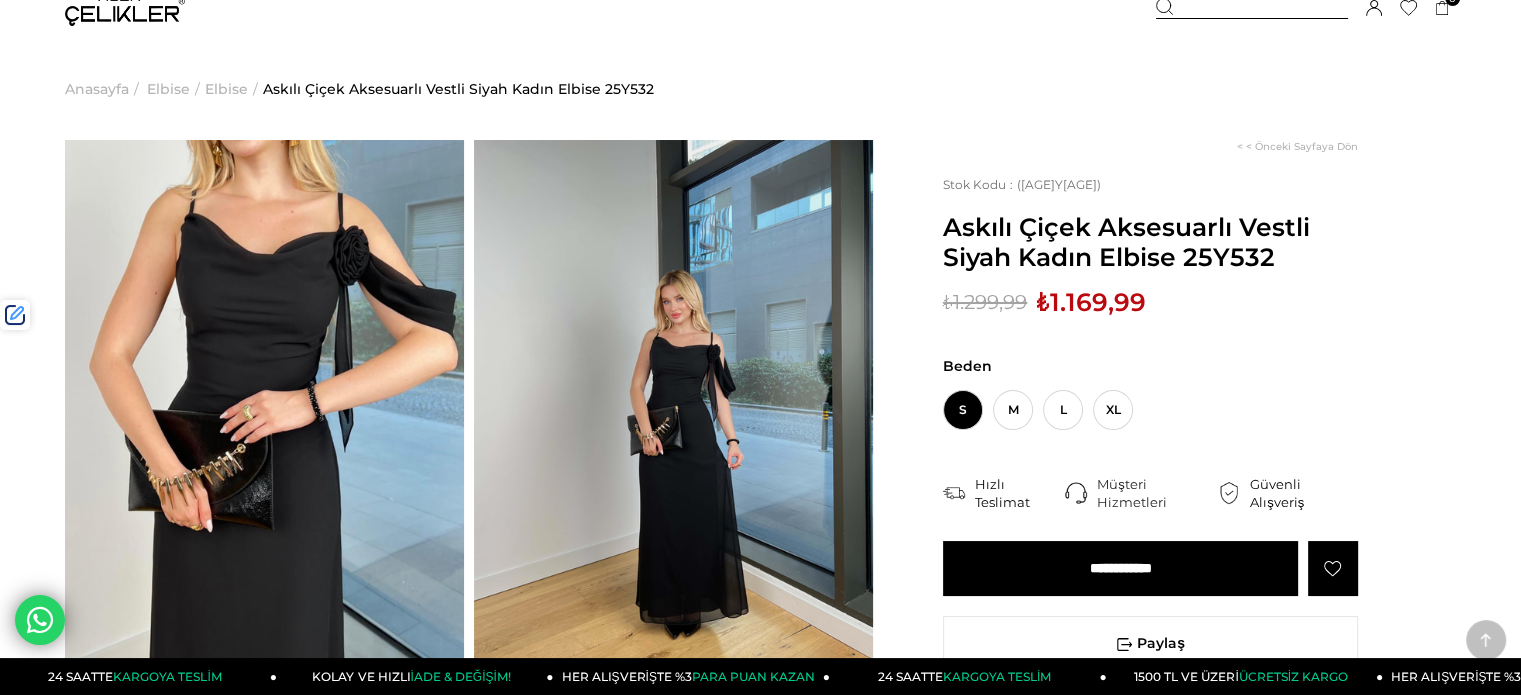 scroll, scrollTop: 0, scrollLeft: 0, axis: both 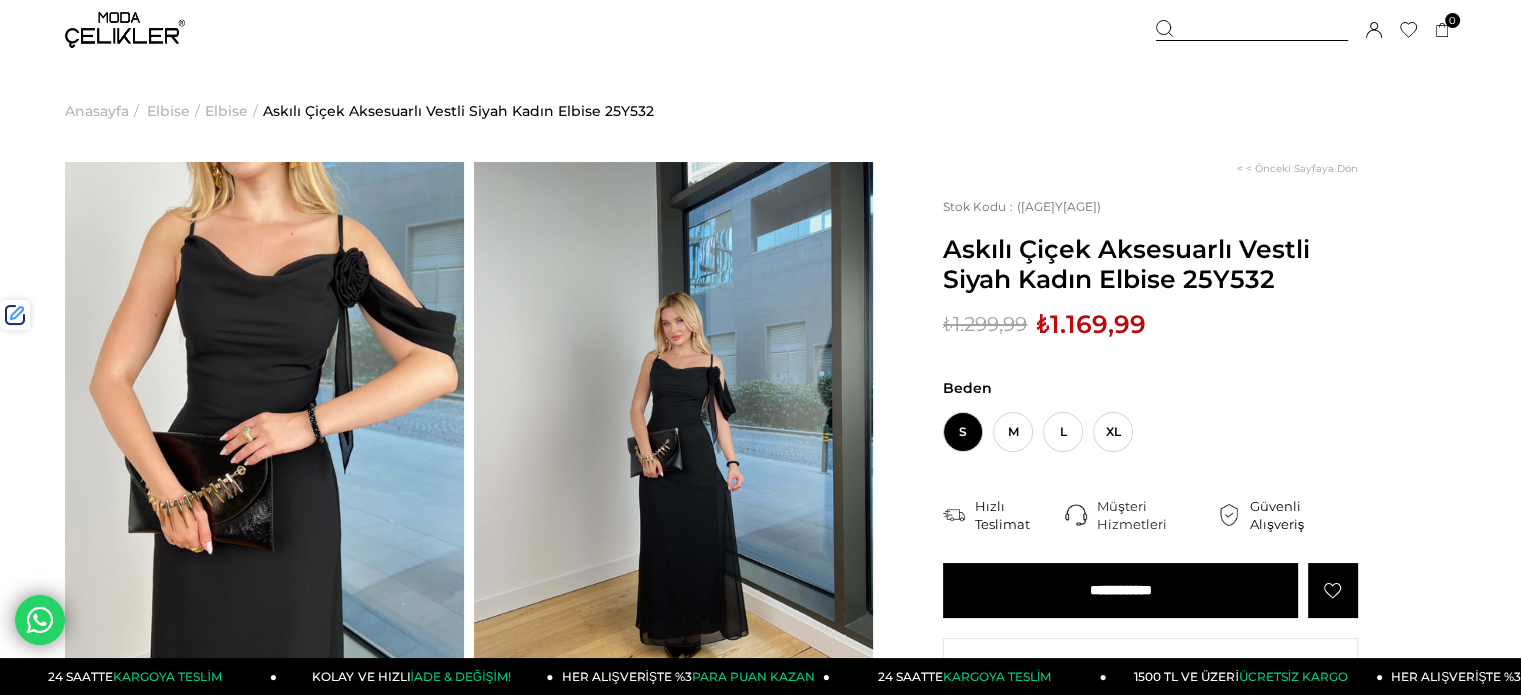 click at bounding box center [1252, 30] 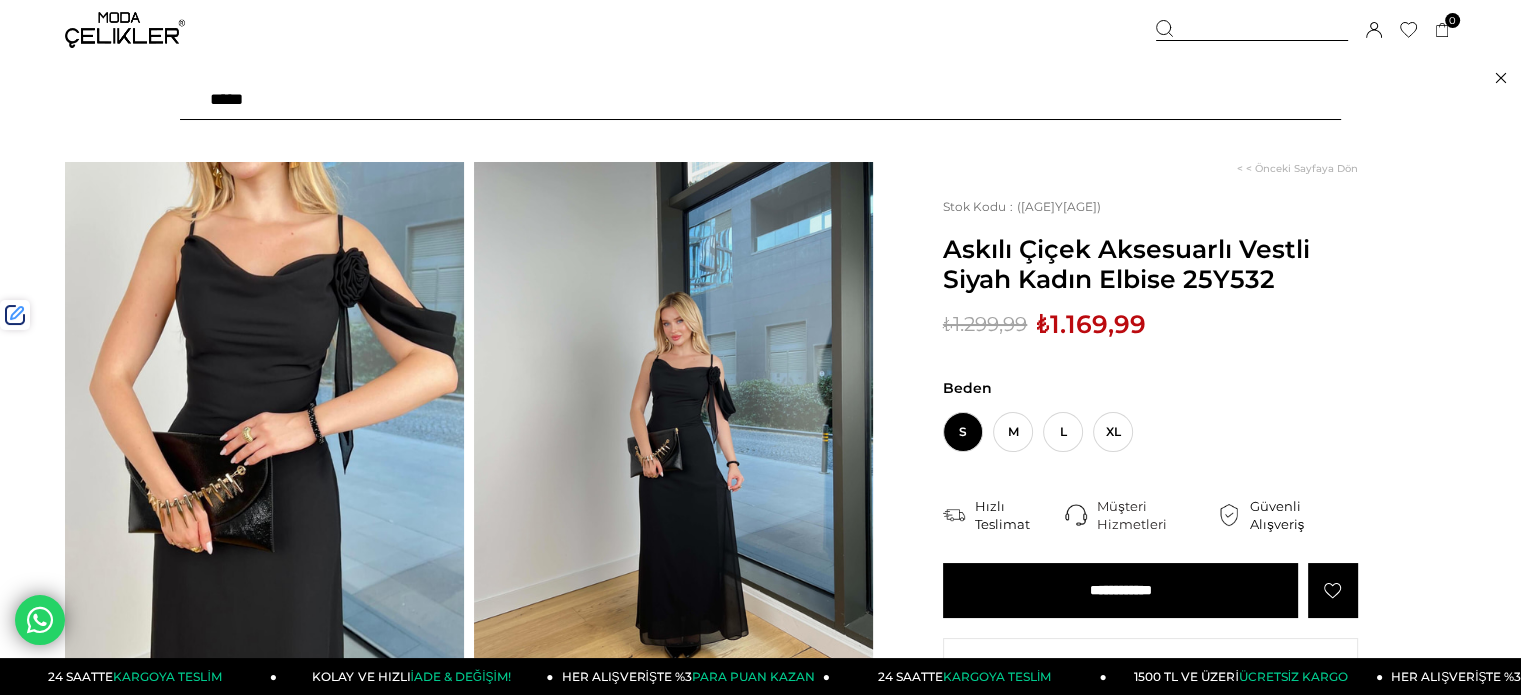 click at bounding box center (760, 100) 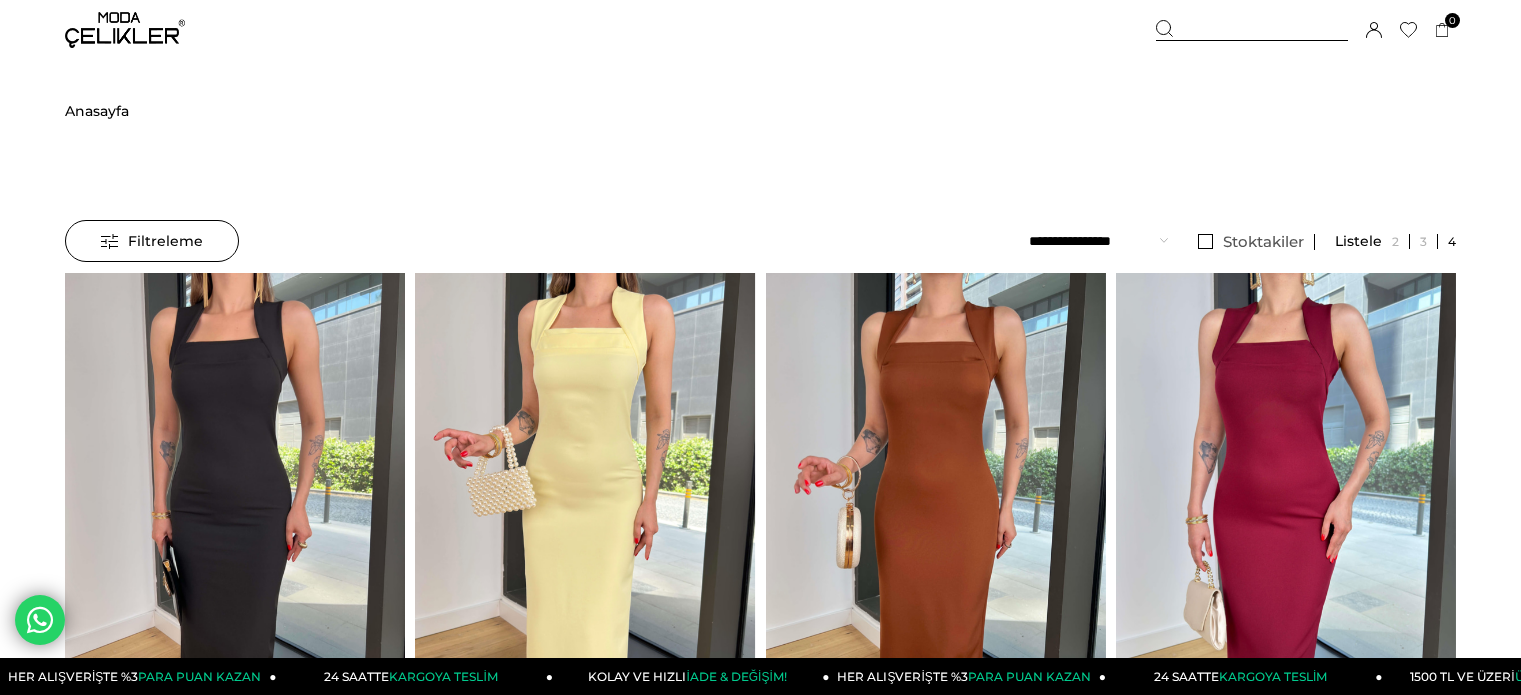 scroll, scrollTop: 0, scrollLeft: 0, axis: both 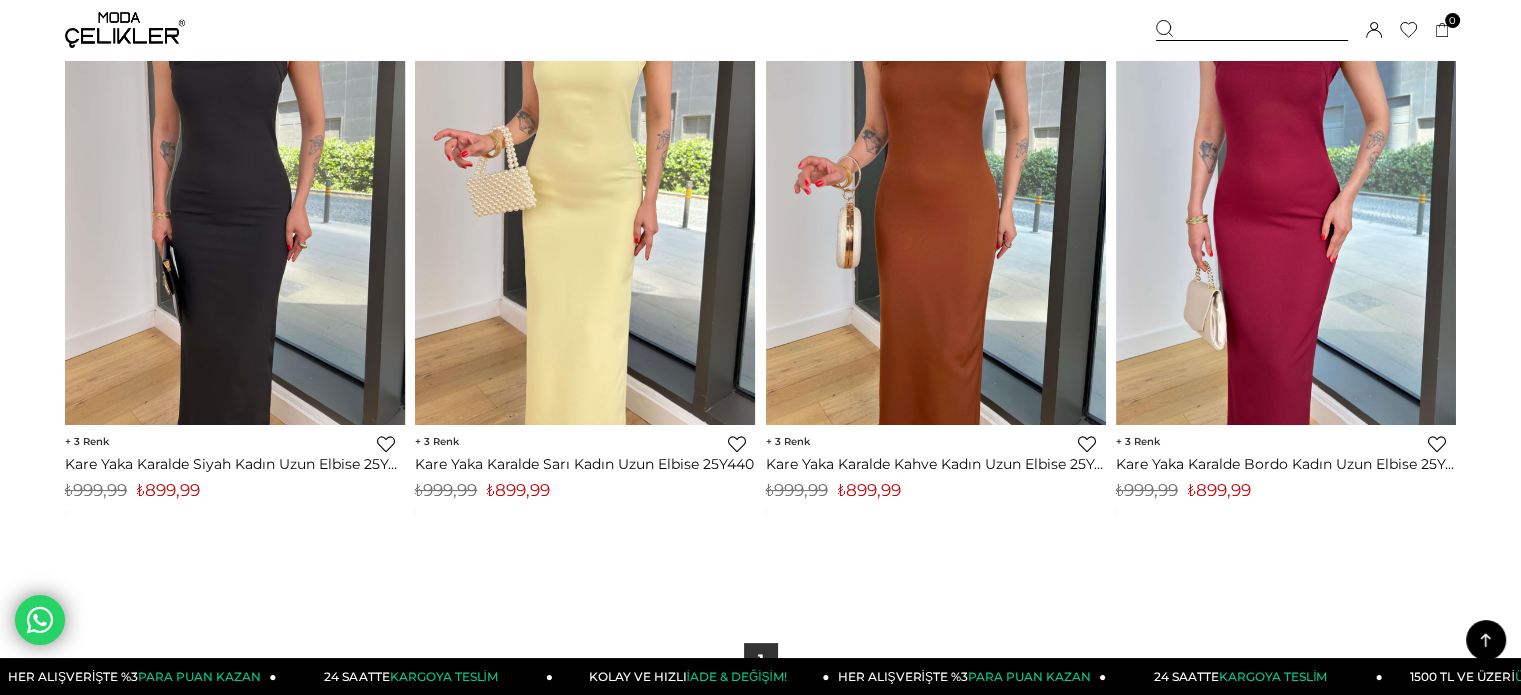 click on "₺899,99" at bounding box center [518, 490] 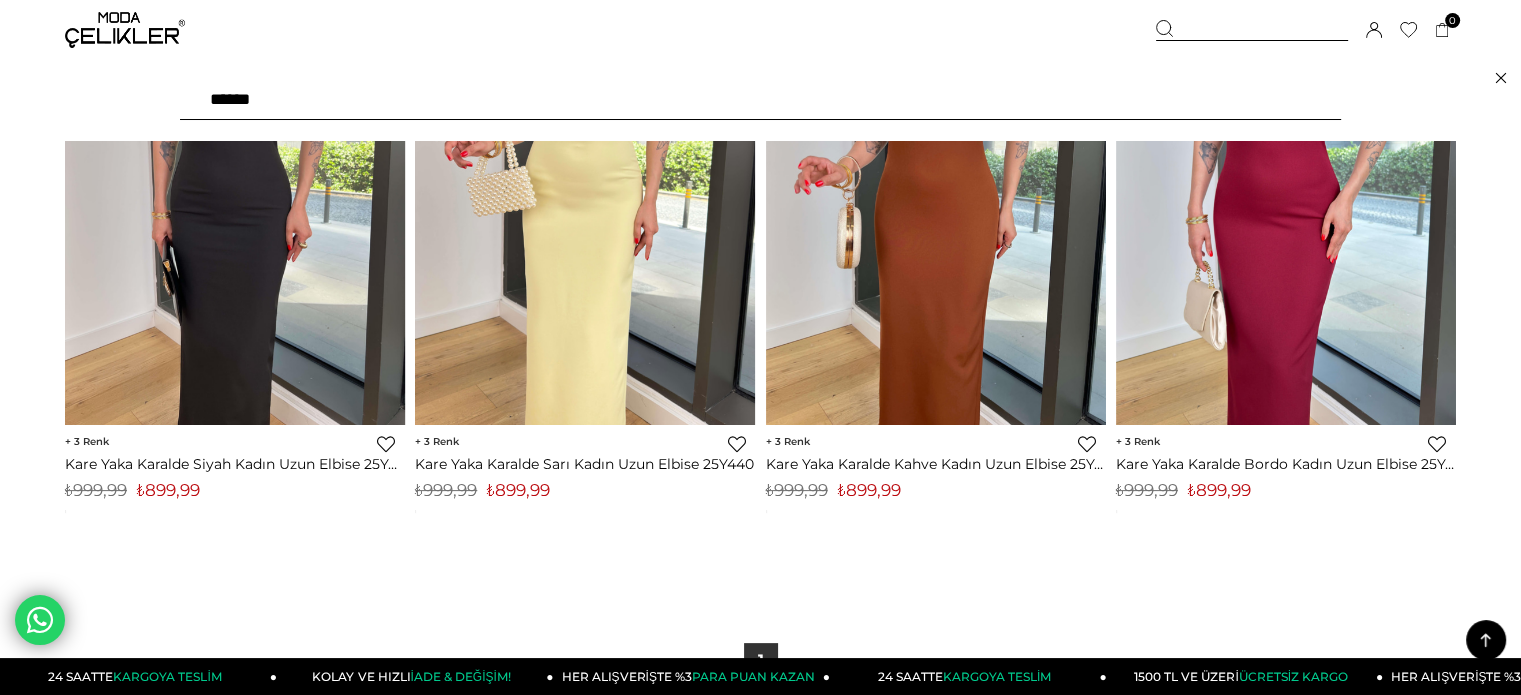click on "******" at bounding box center [760, 100] 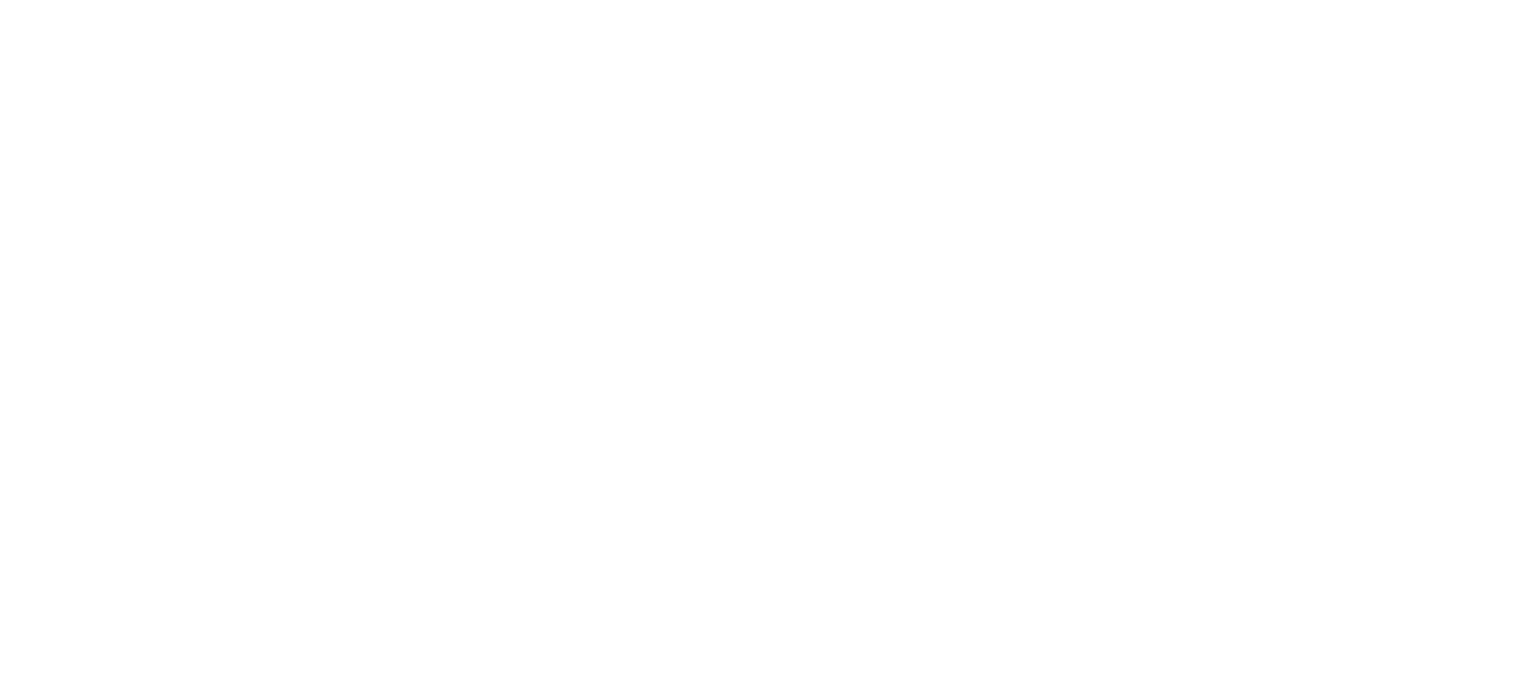 scroll, scrollTop: 0, scrollLeft: 0, axis: both 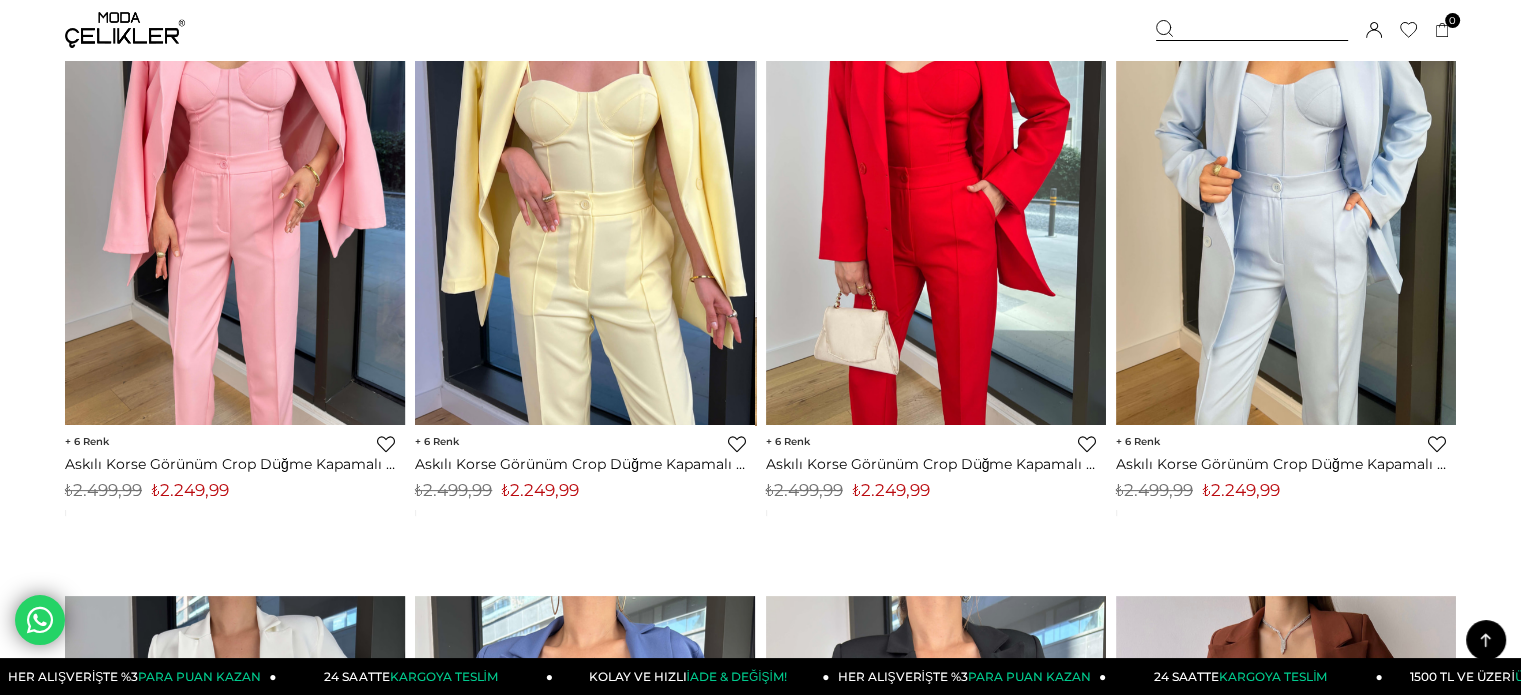 click on "₺2.249,99" at bounding box center [540, 490] 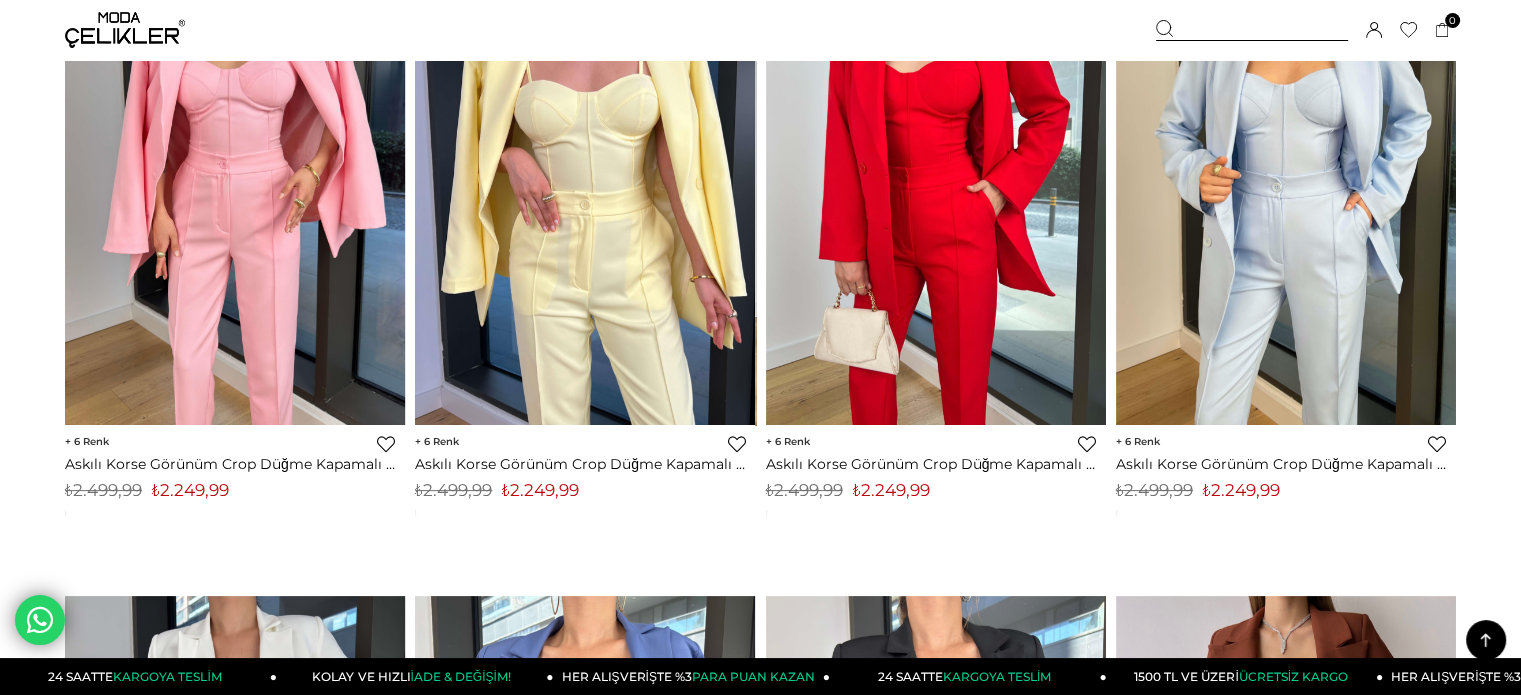 click at bounding box center [1252, 30] 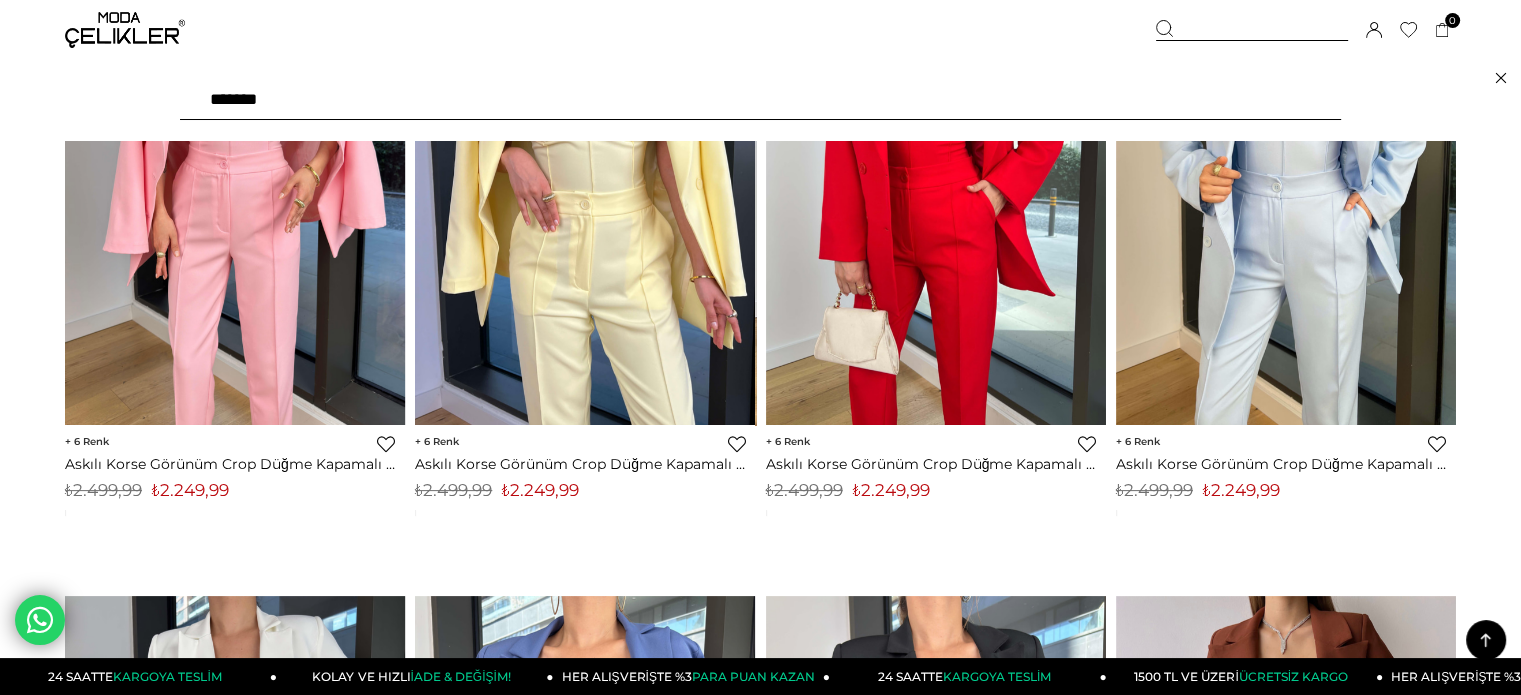 click on "*******" at bounding box center (760, 100) 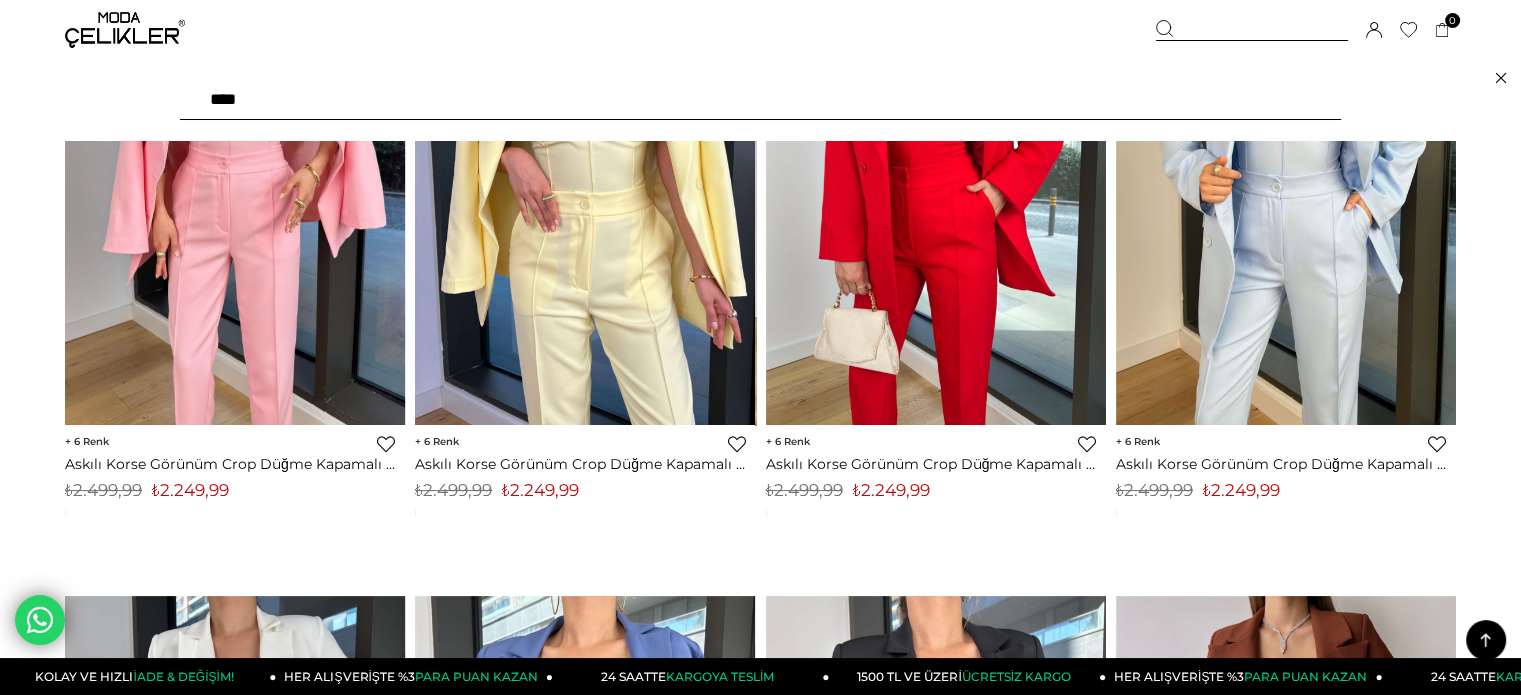 type on "*****" 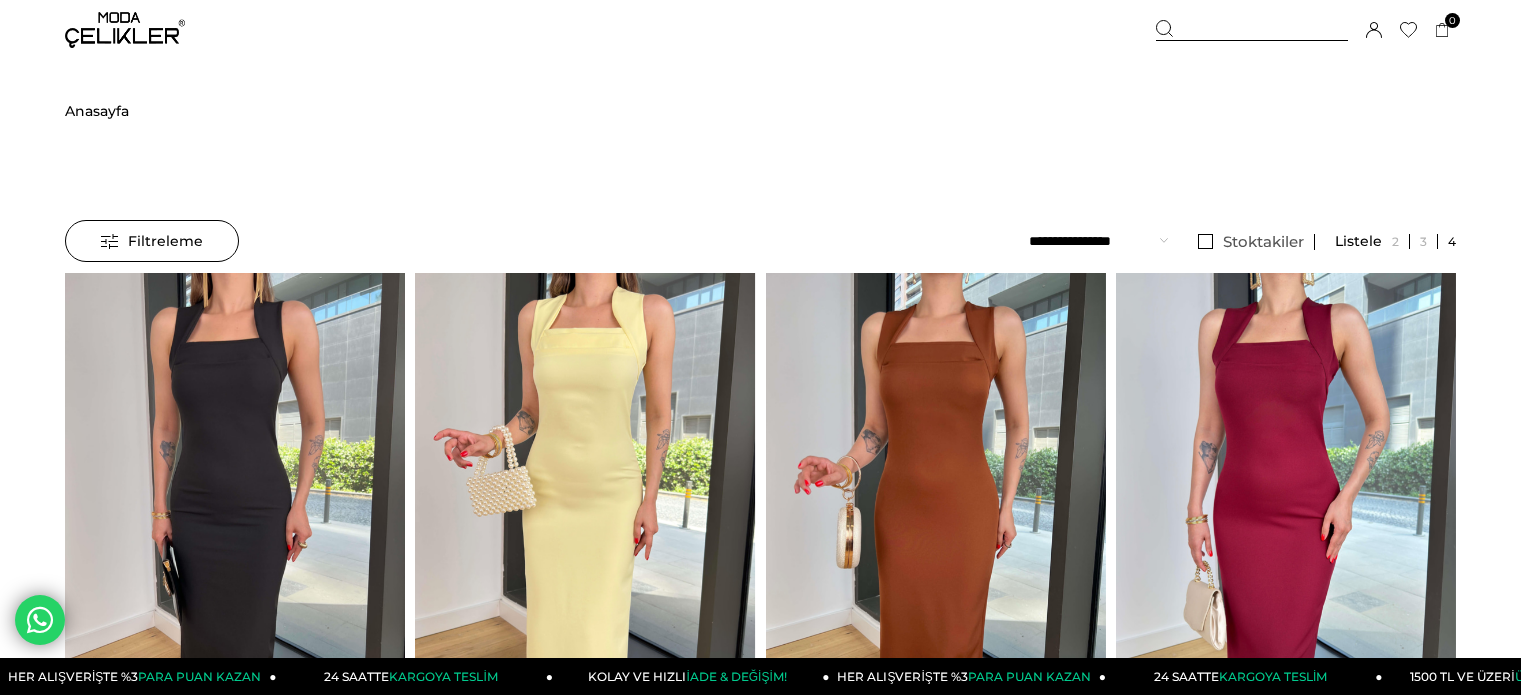 scroll, scrollTop: 0, scrollLeft: 0, axis: both 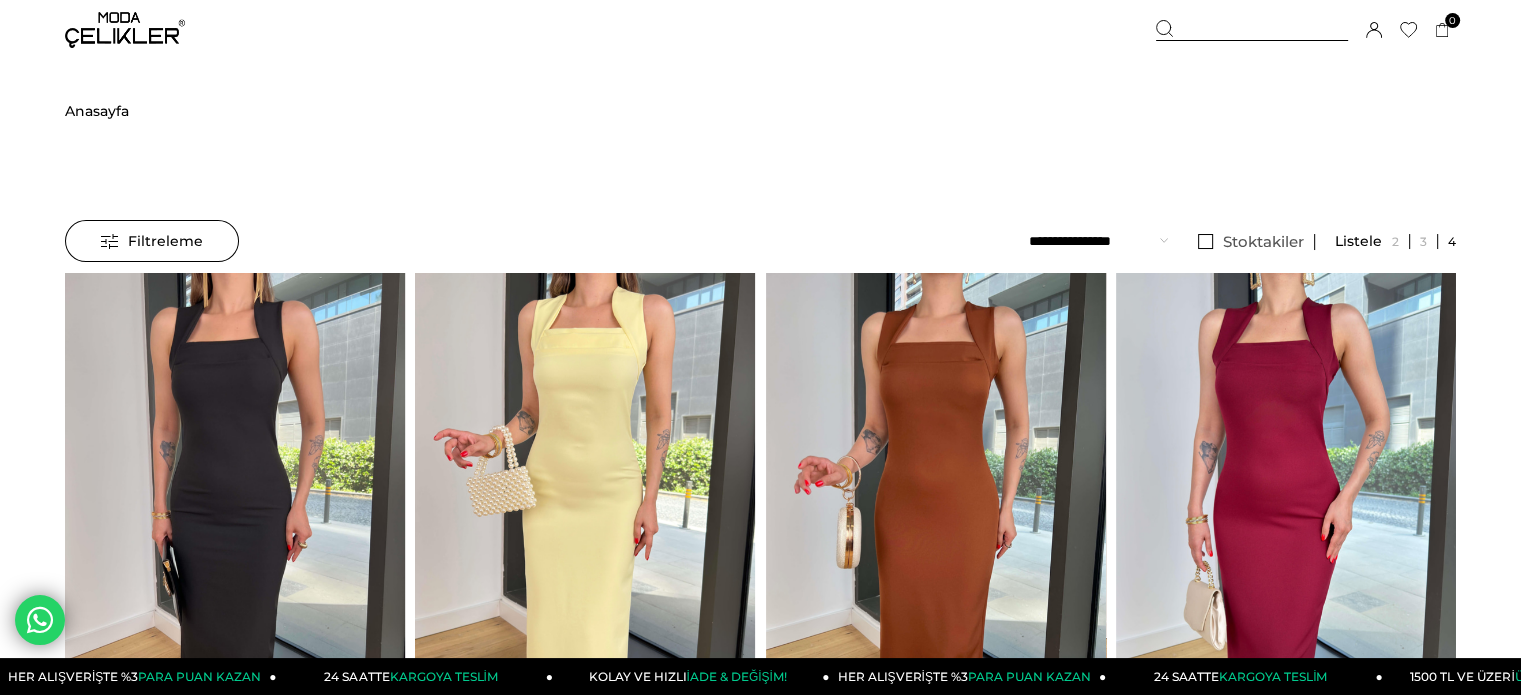 click at bounding box center [1286, 499] 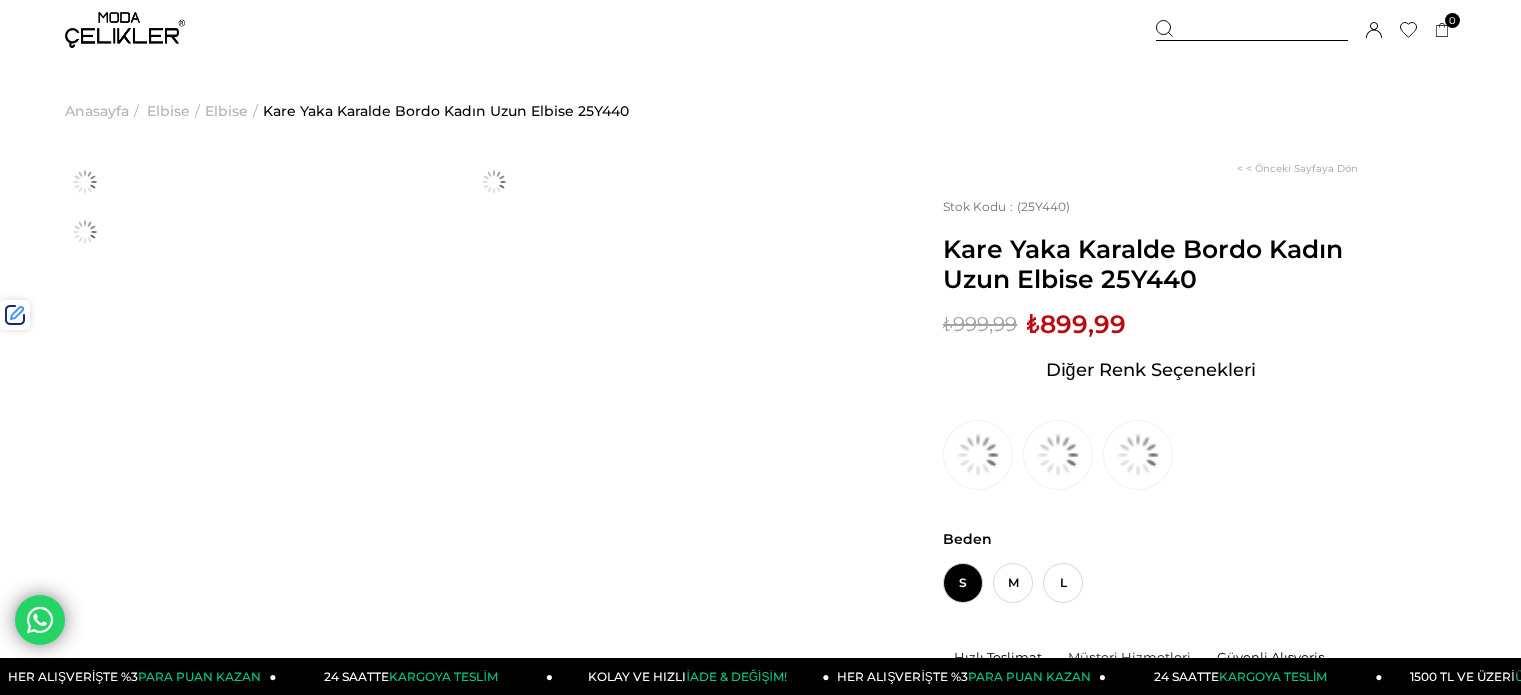 scroll, scrollTop: 1000, scrollLeft: 0, axis: vertical 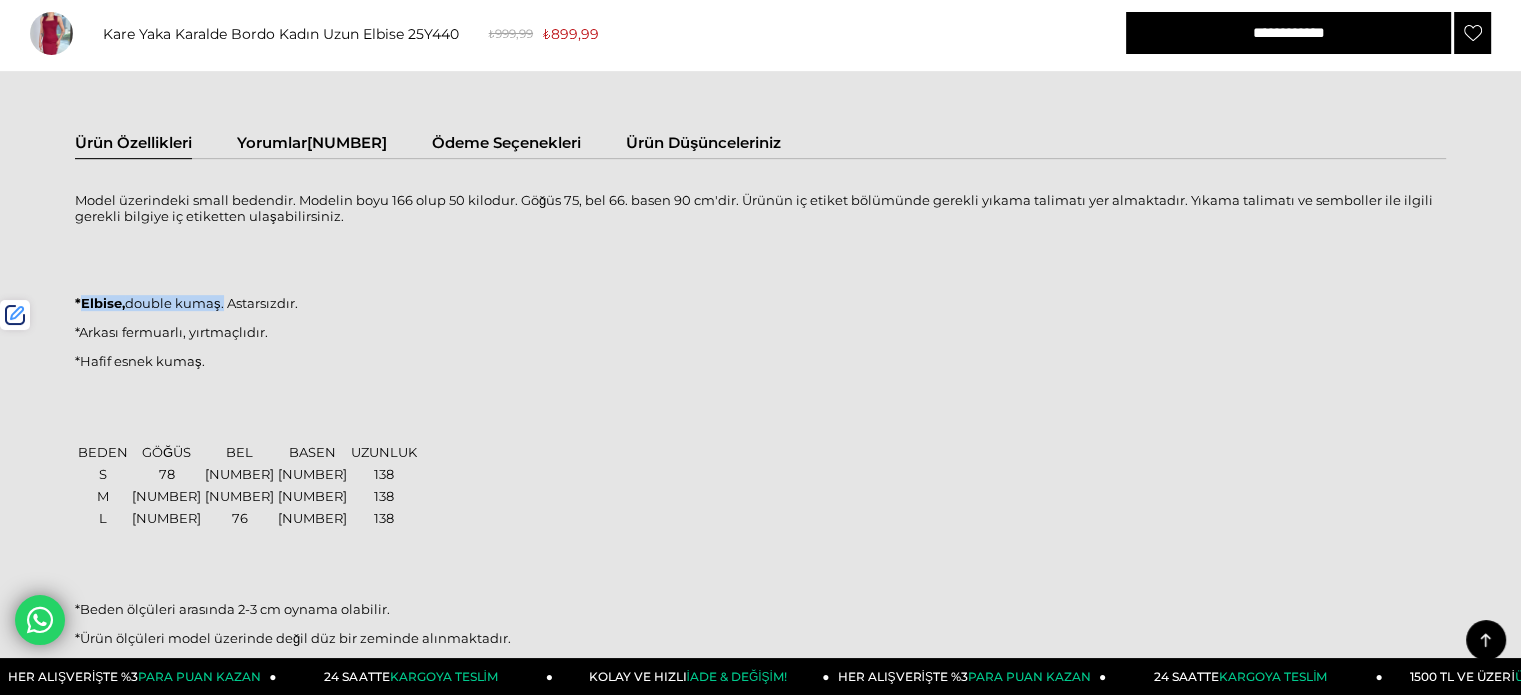 drag, startPoint x: 200, startPoint y: 307, endPoint x: 78, endPoint y: 309, distance: 122.016396 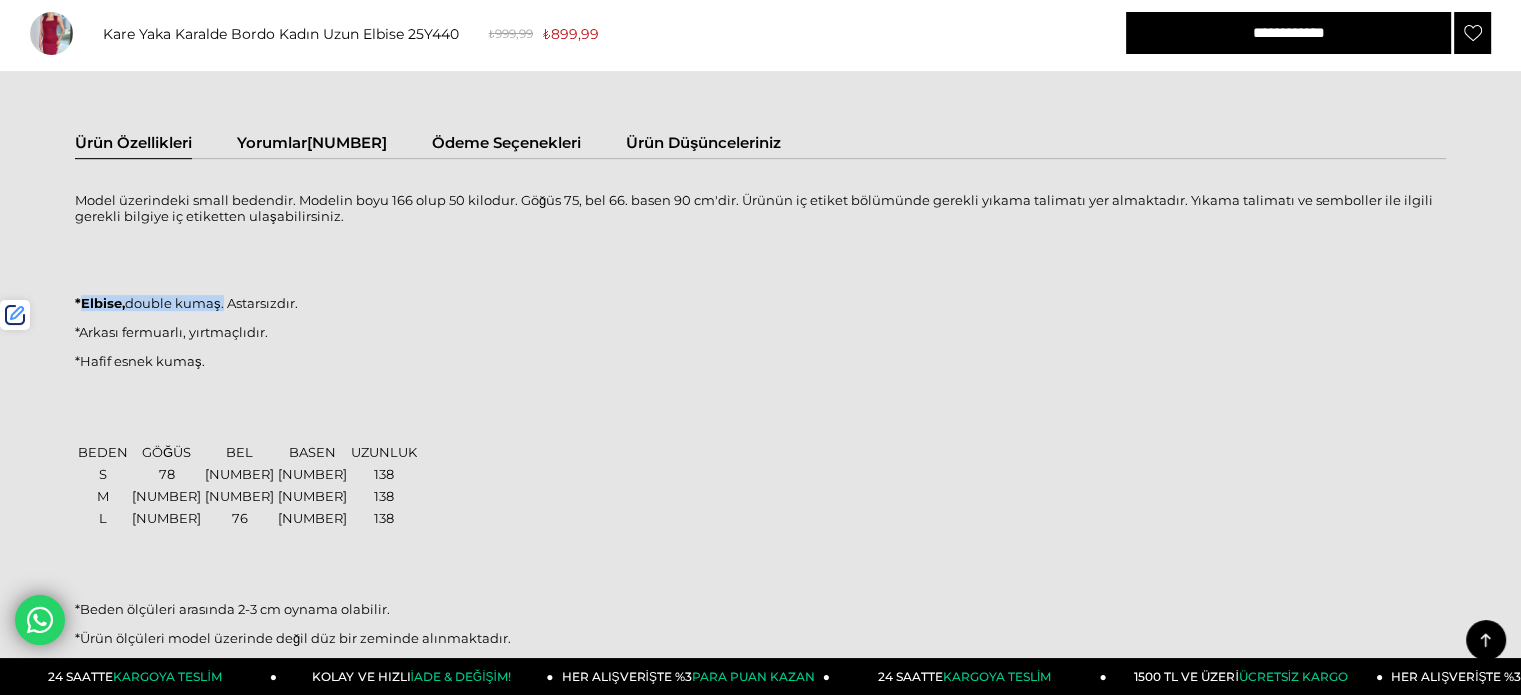 copy on "Elbise,  double kumaş." 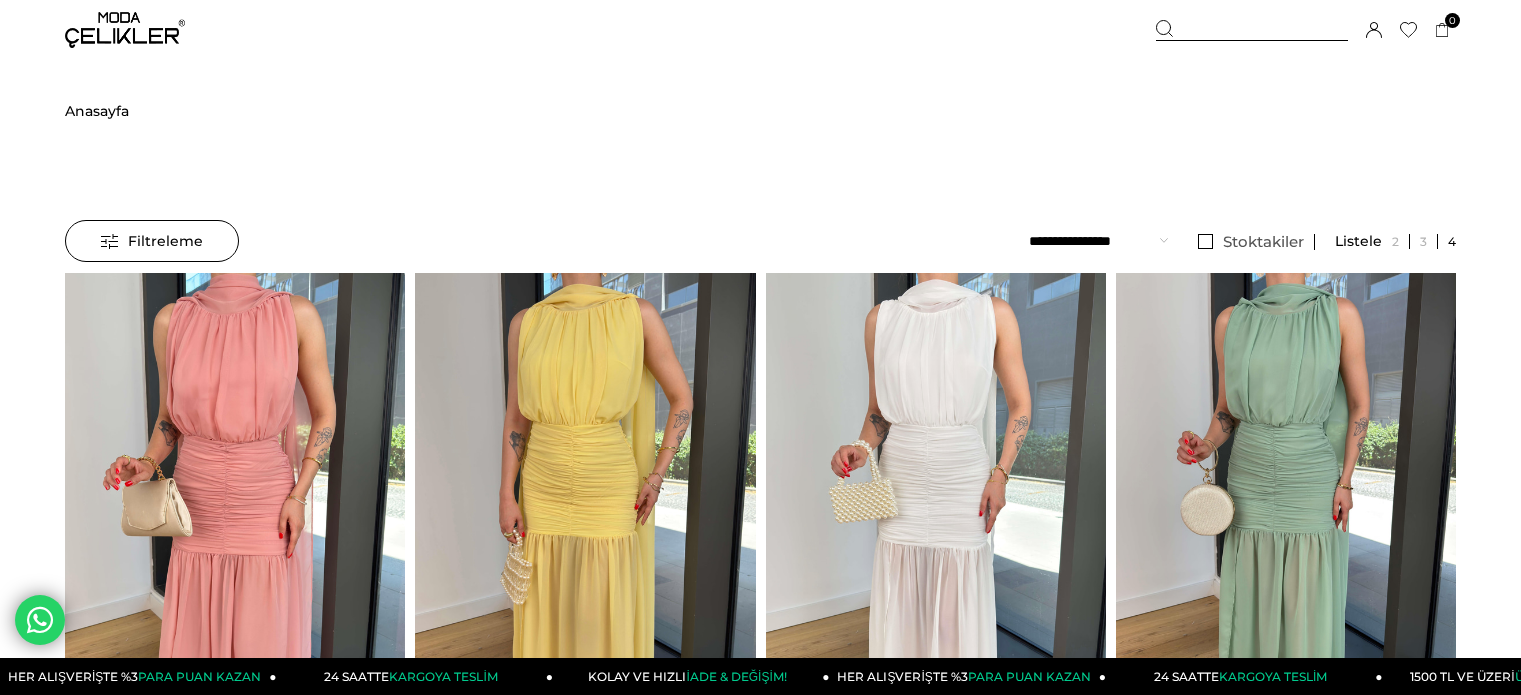 scroll, scrollTop: 0, scrollLeft: 0, axis: both 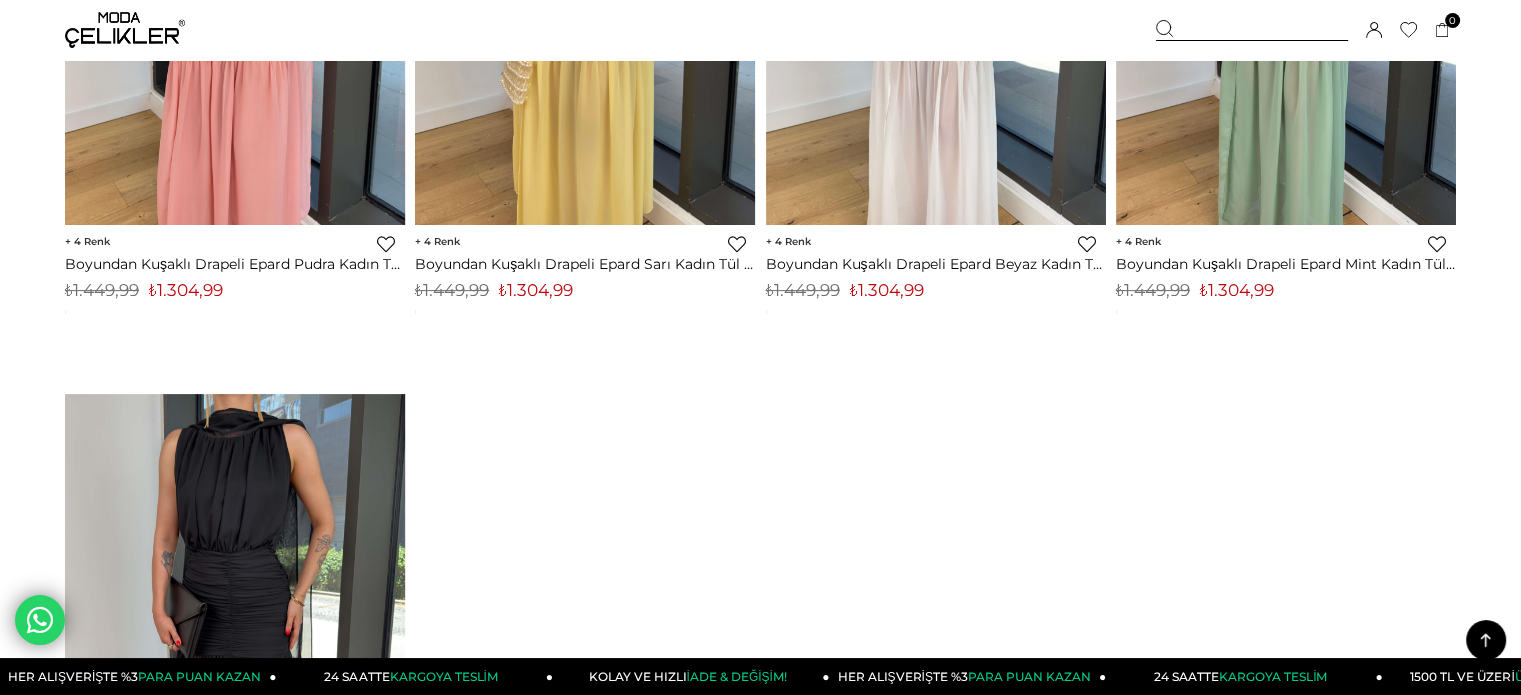click on "₺1.304,99" at bounding box center (536, 290) 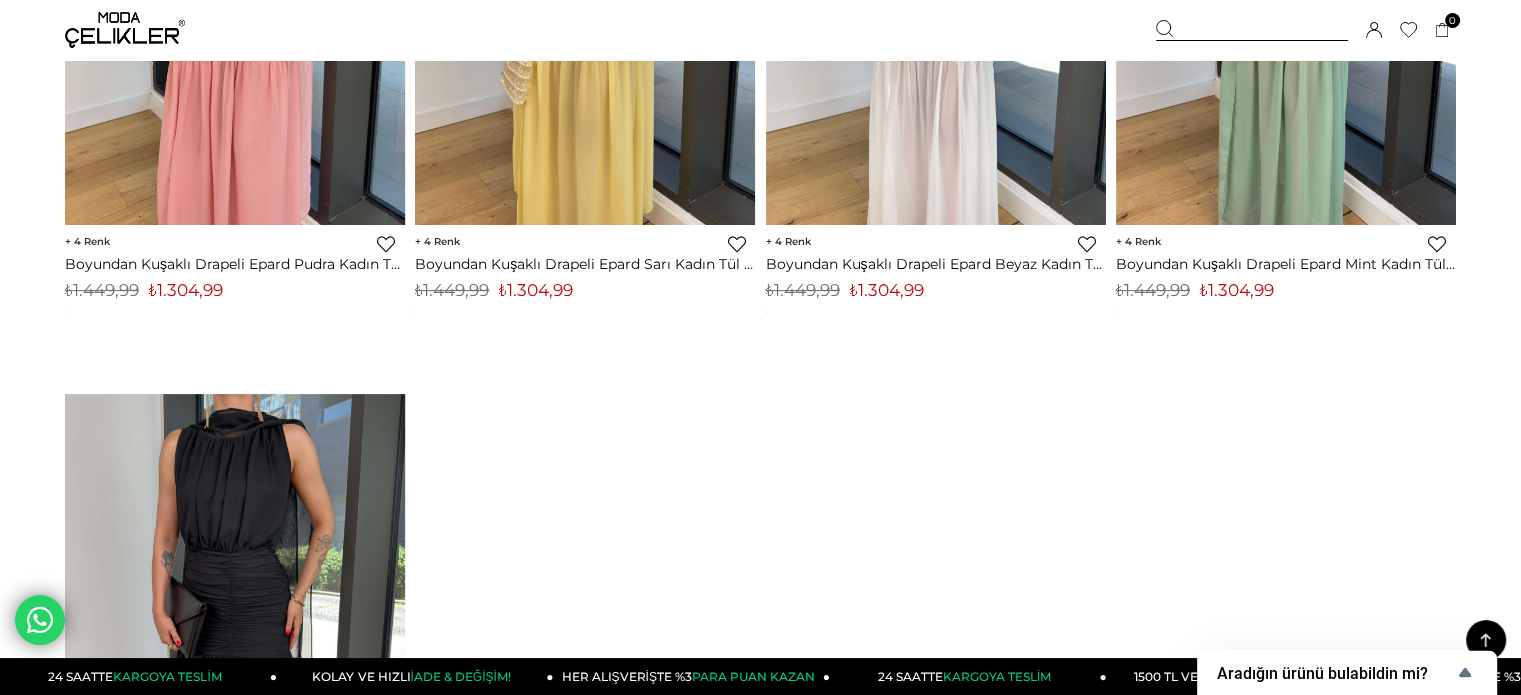 click on "₺1.304,99" at bounding box center (536, 290) 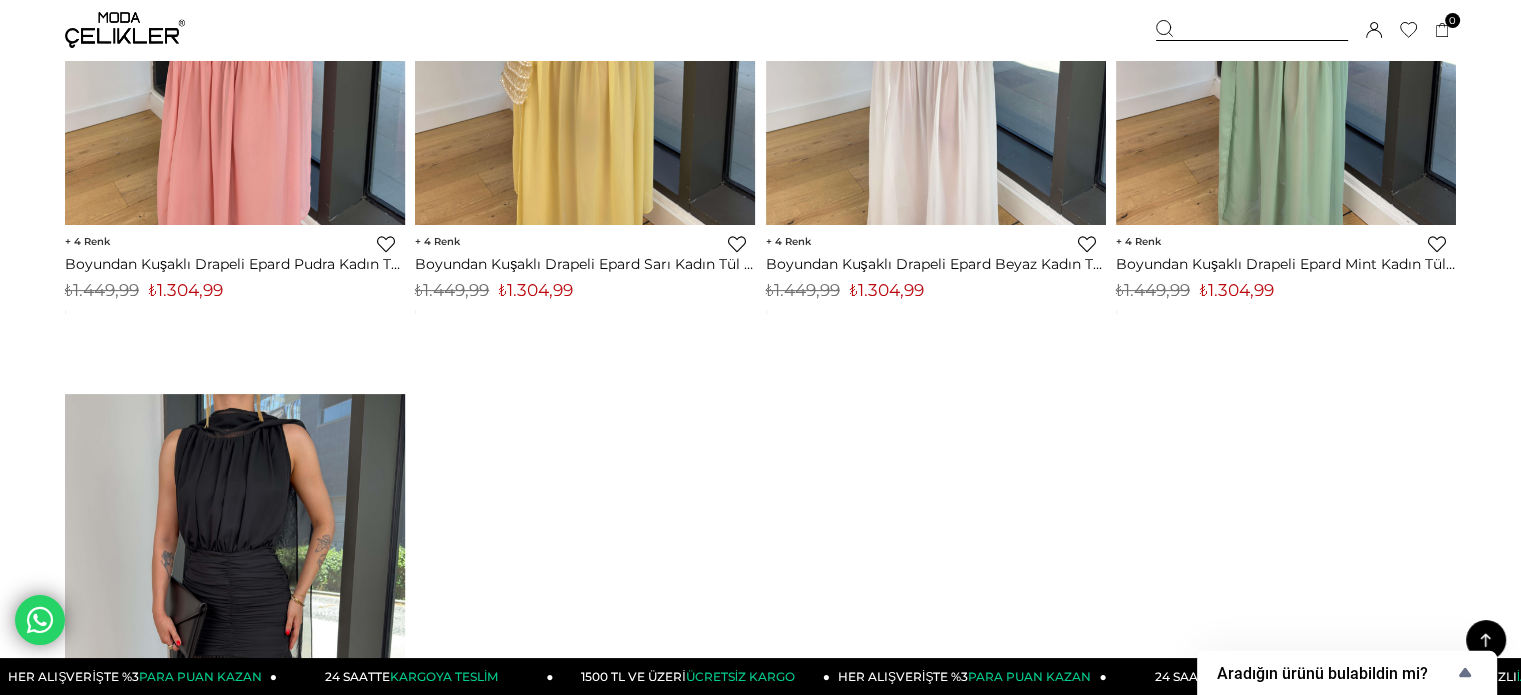 click at bounding box center [1252, 30] 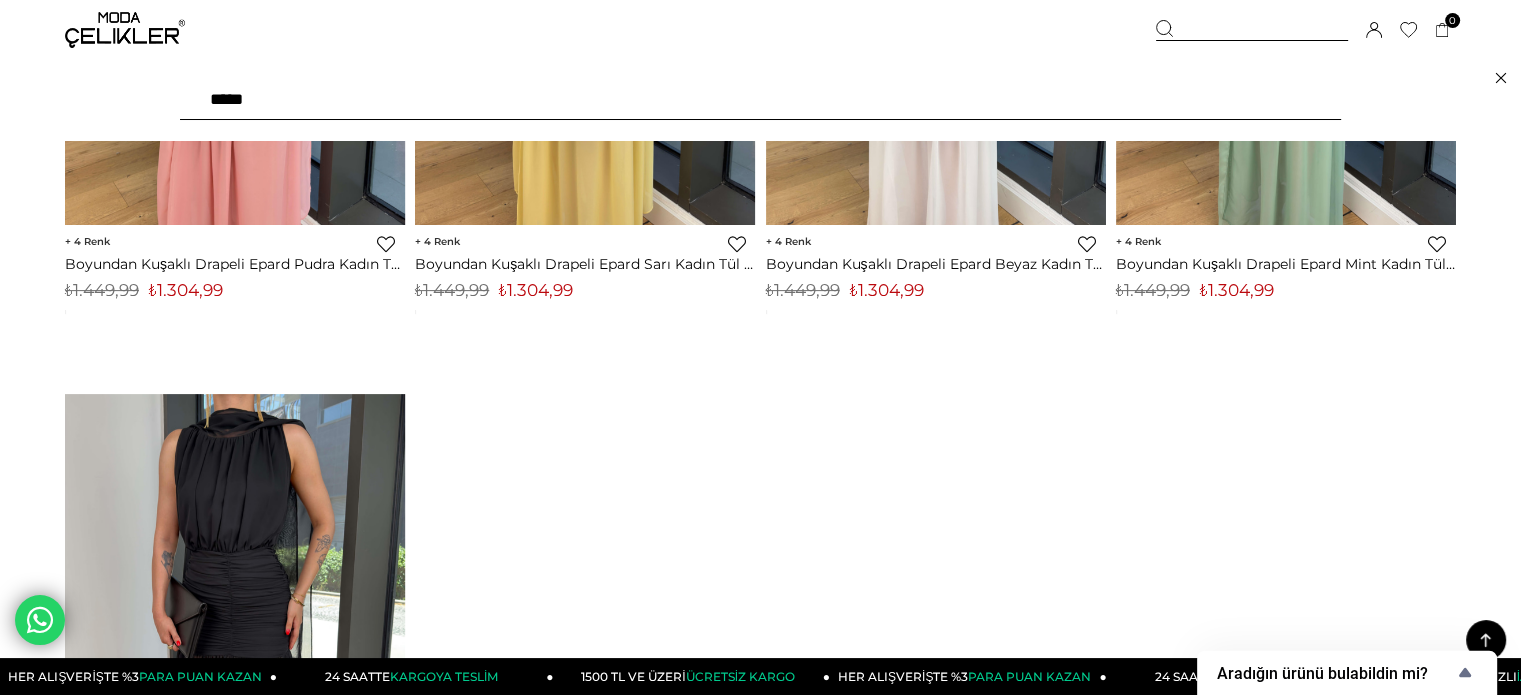 click on "*****" at bounding box center (760, 100) 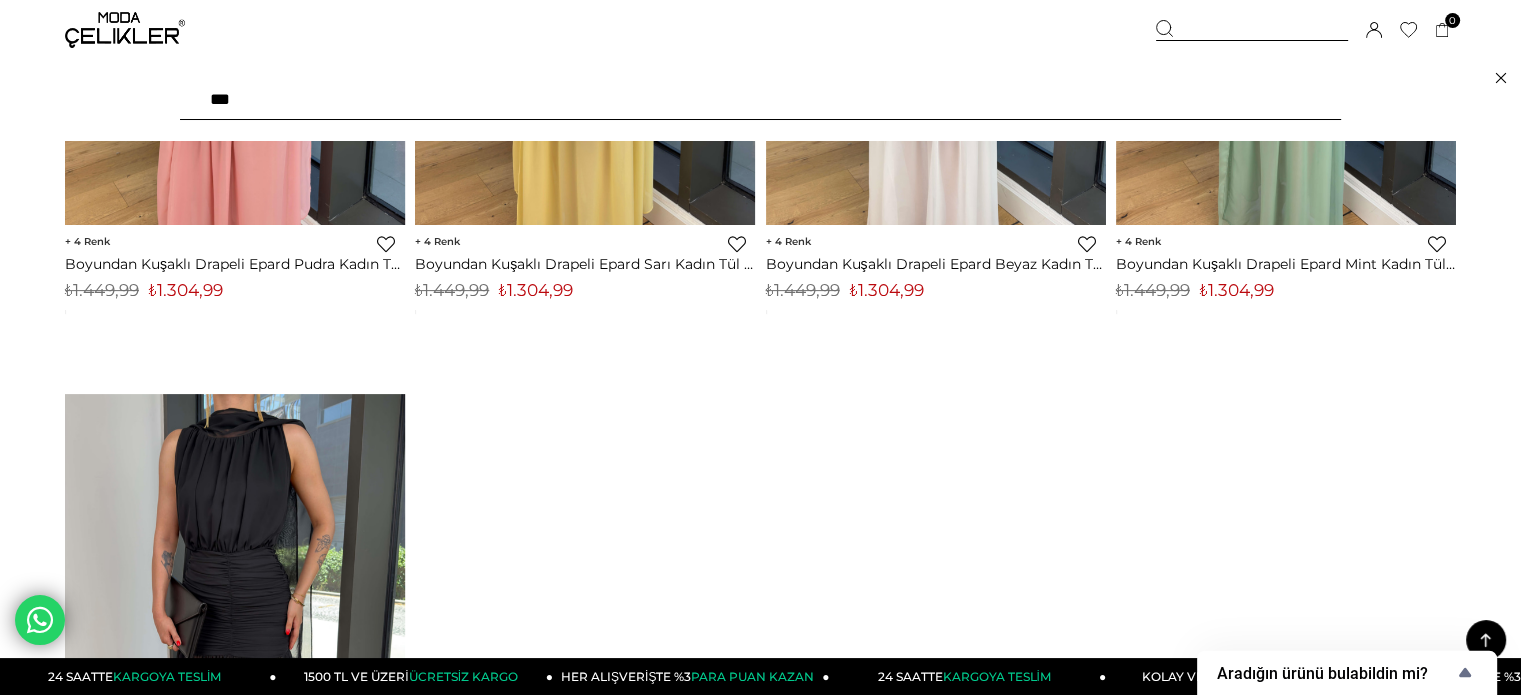 type on "****" 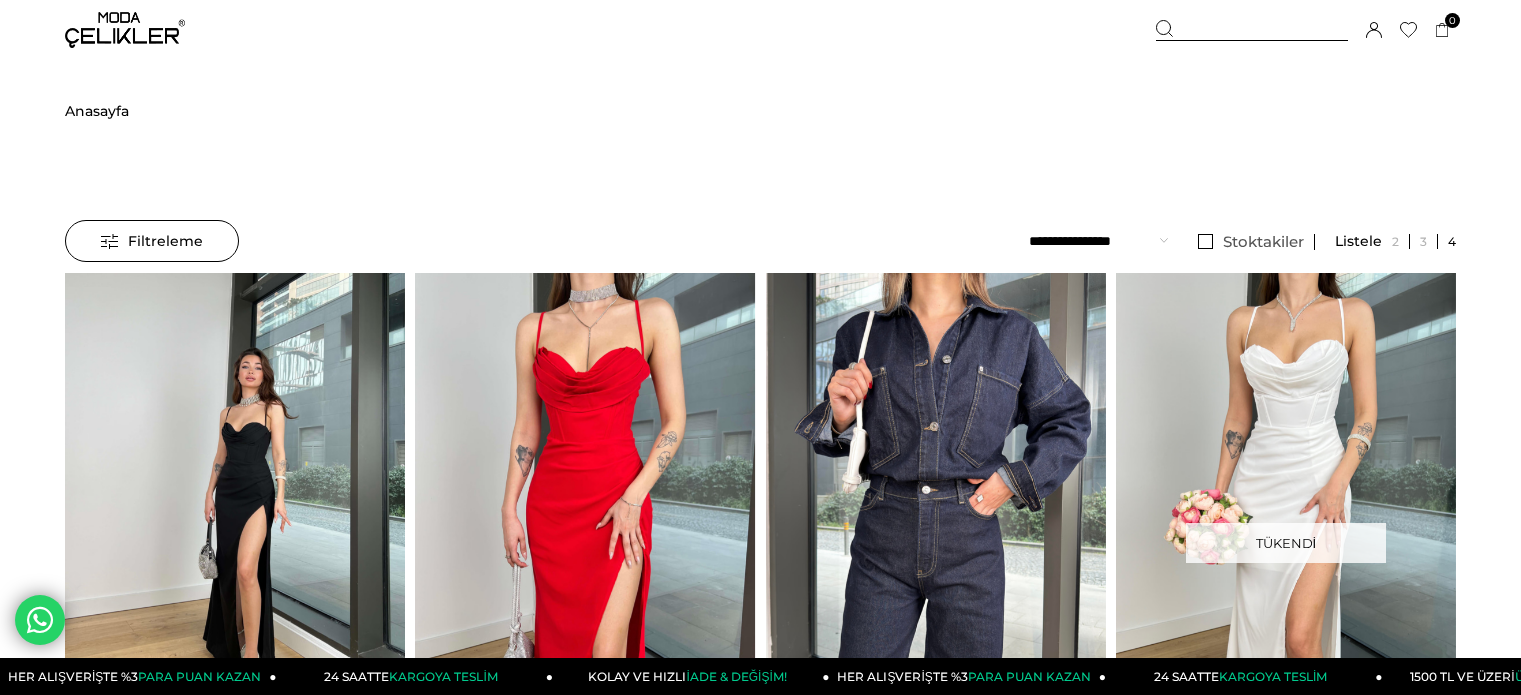click at bounding box center [405, 499] 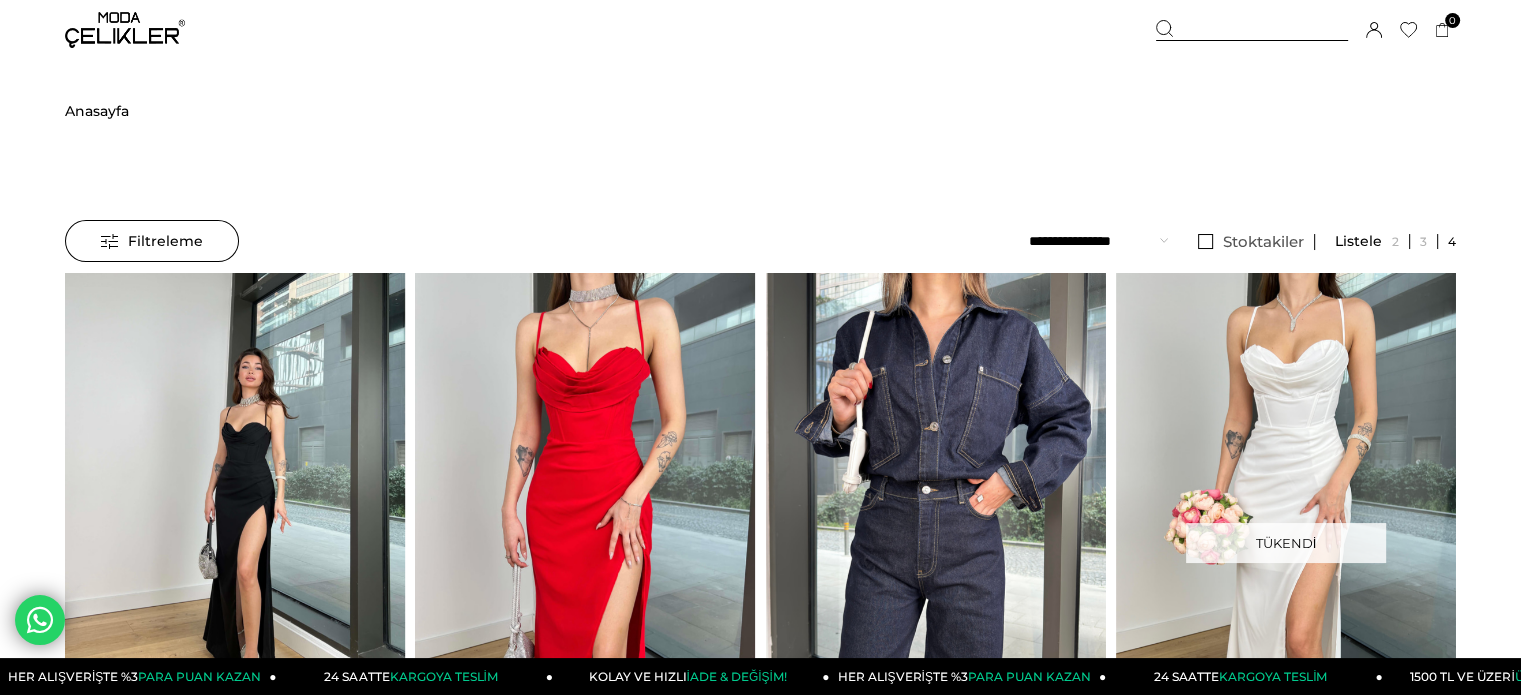 scroll, scrollTop: 0, scrollLeft: 0, axis: both 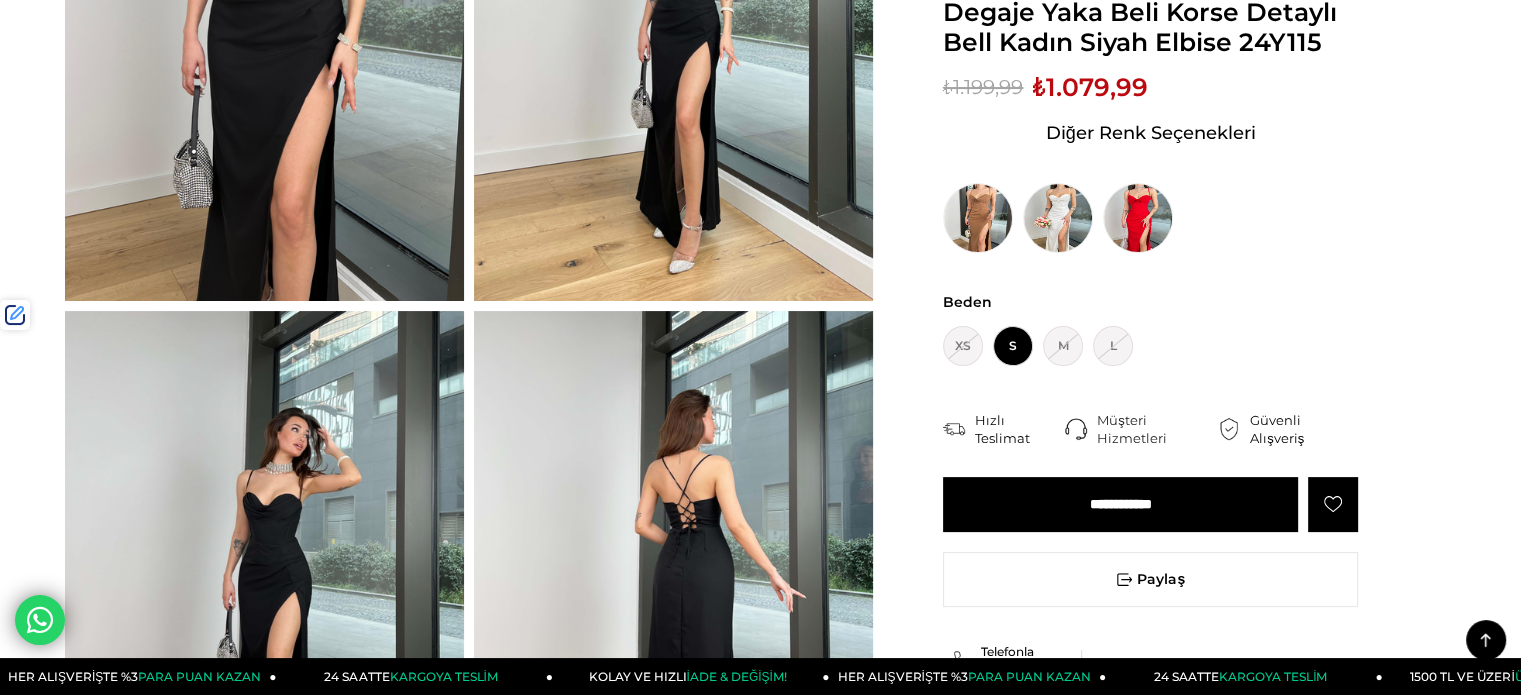 click on "₺1.079,99" at bounding box center (1090, 87) 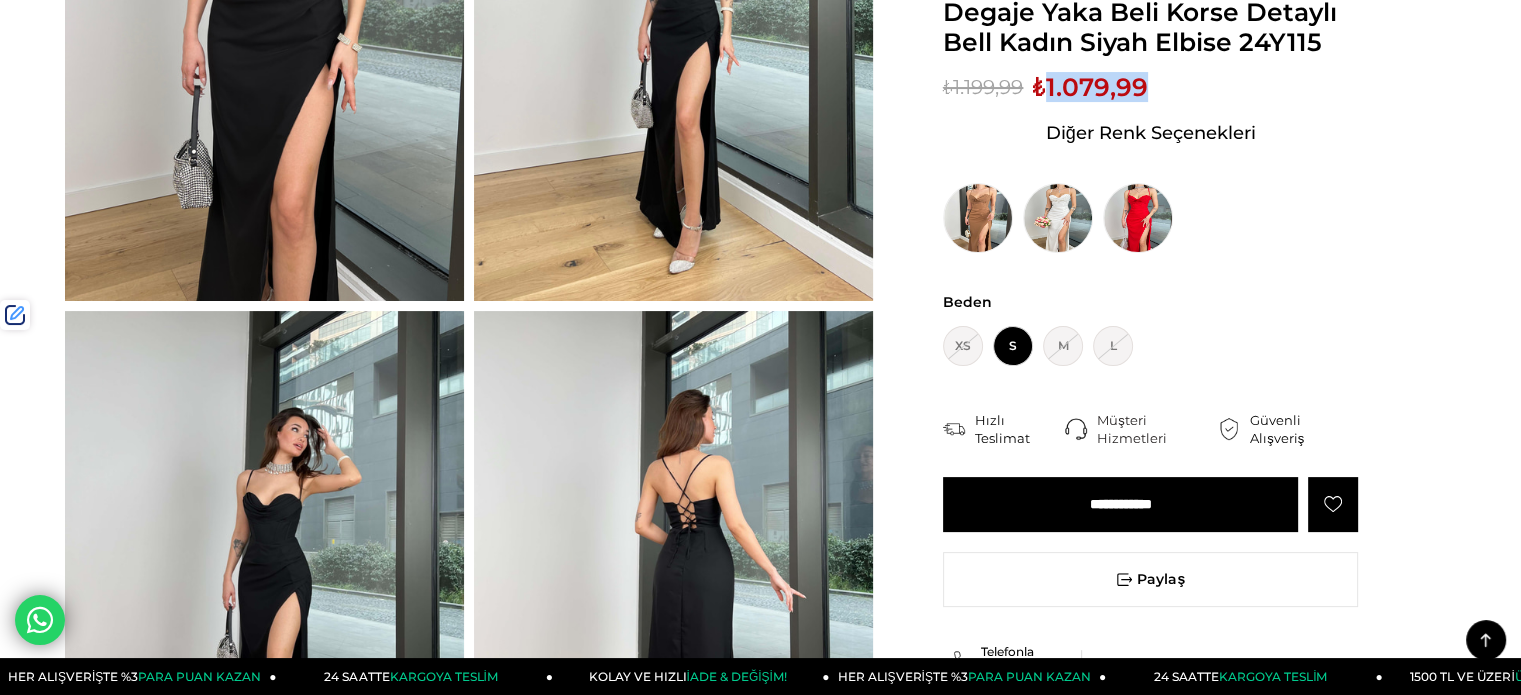click on "₺1.079,99" at bounding box center [1090, 87] 